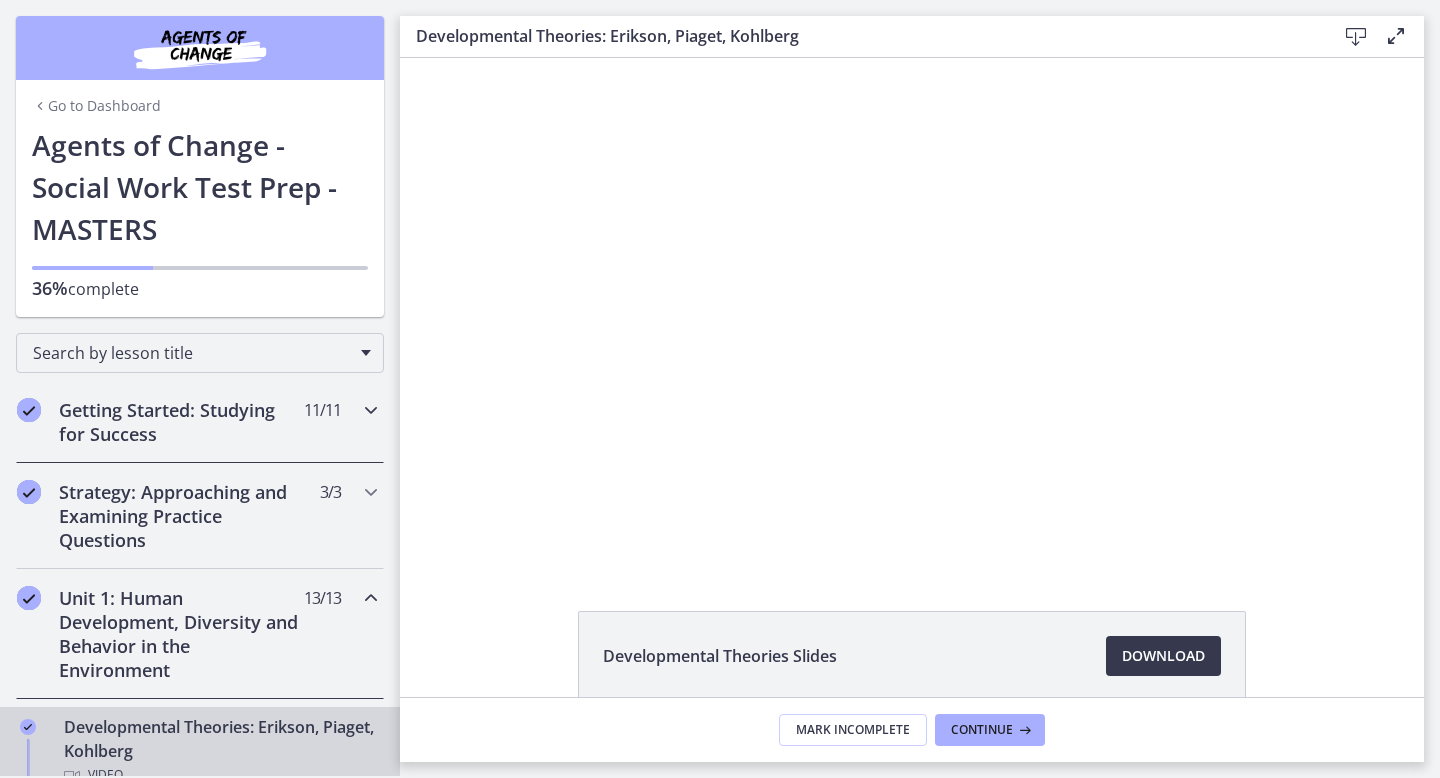 scroll, scrollTop: 0, scrollLeft: 0, axis: both 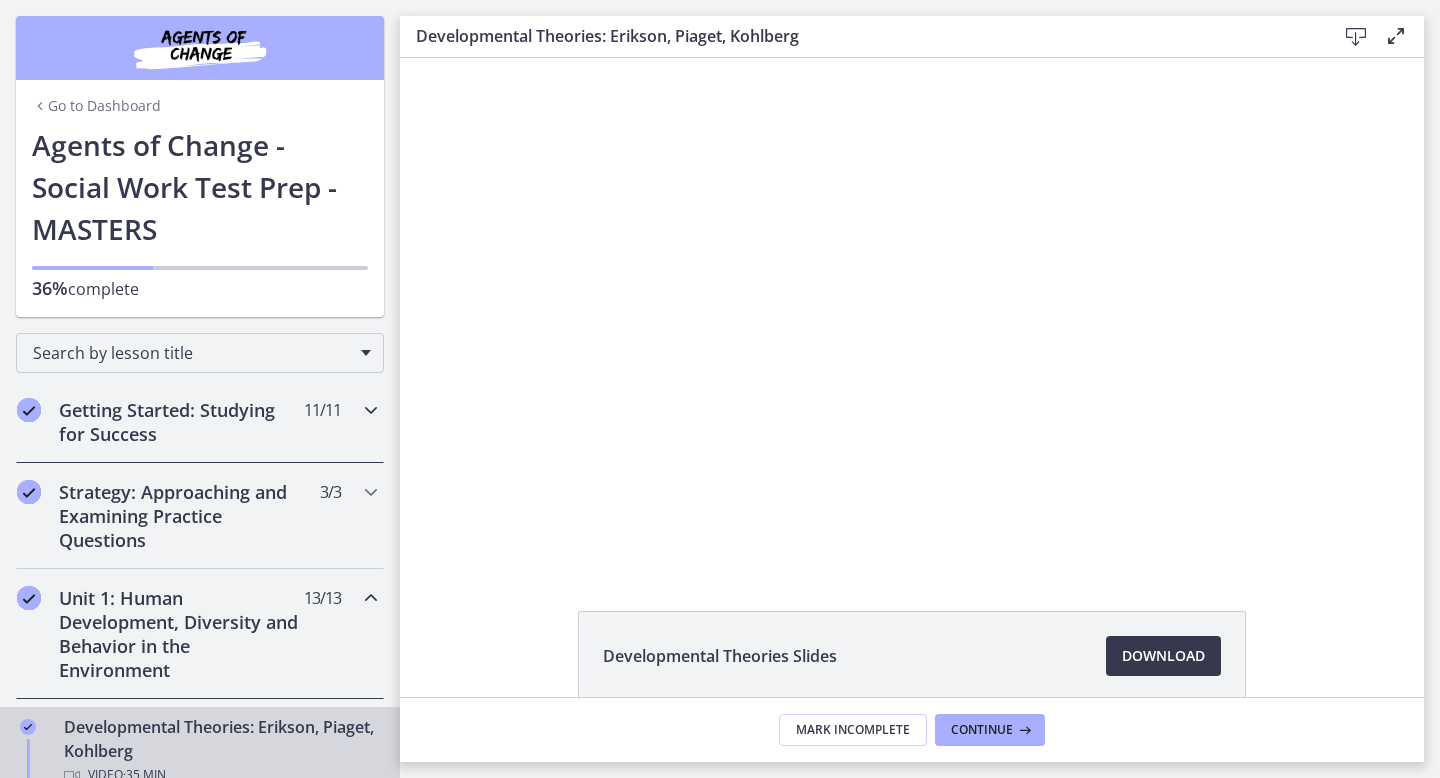 click on "Getting Started: Studying for Success" at bounding box center [181, 422] 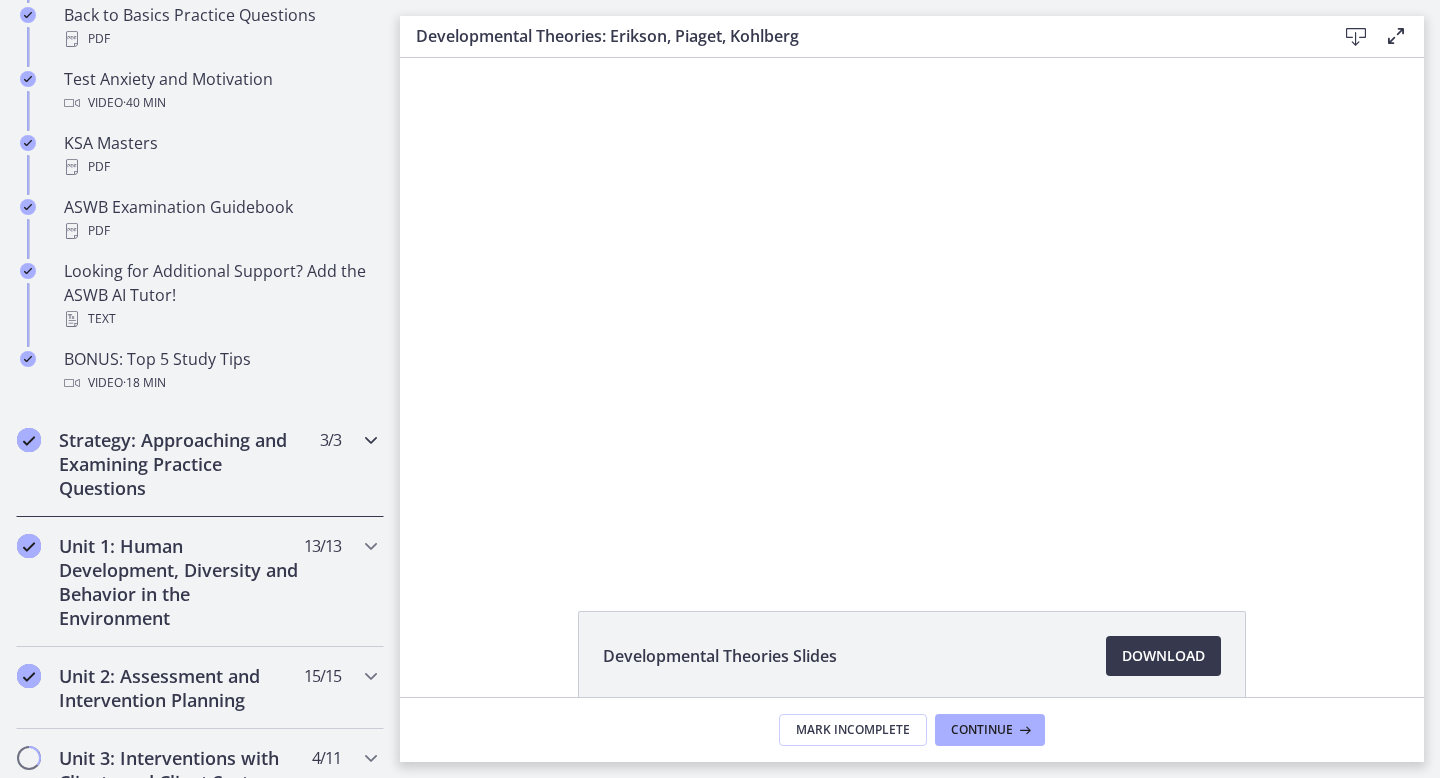 click on "Strategy: Approaching and Examining Practice Questions" at bounding box center [181, 464] 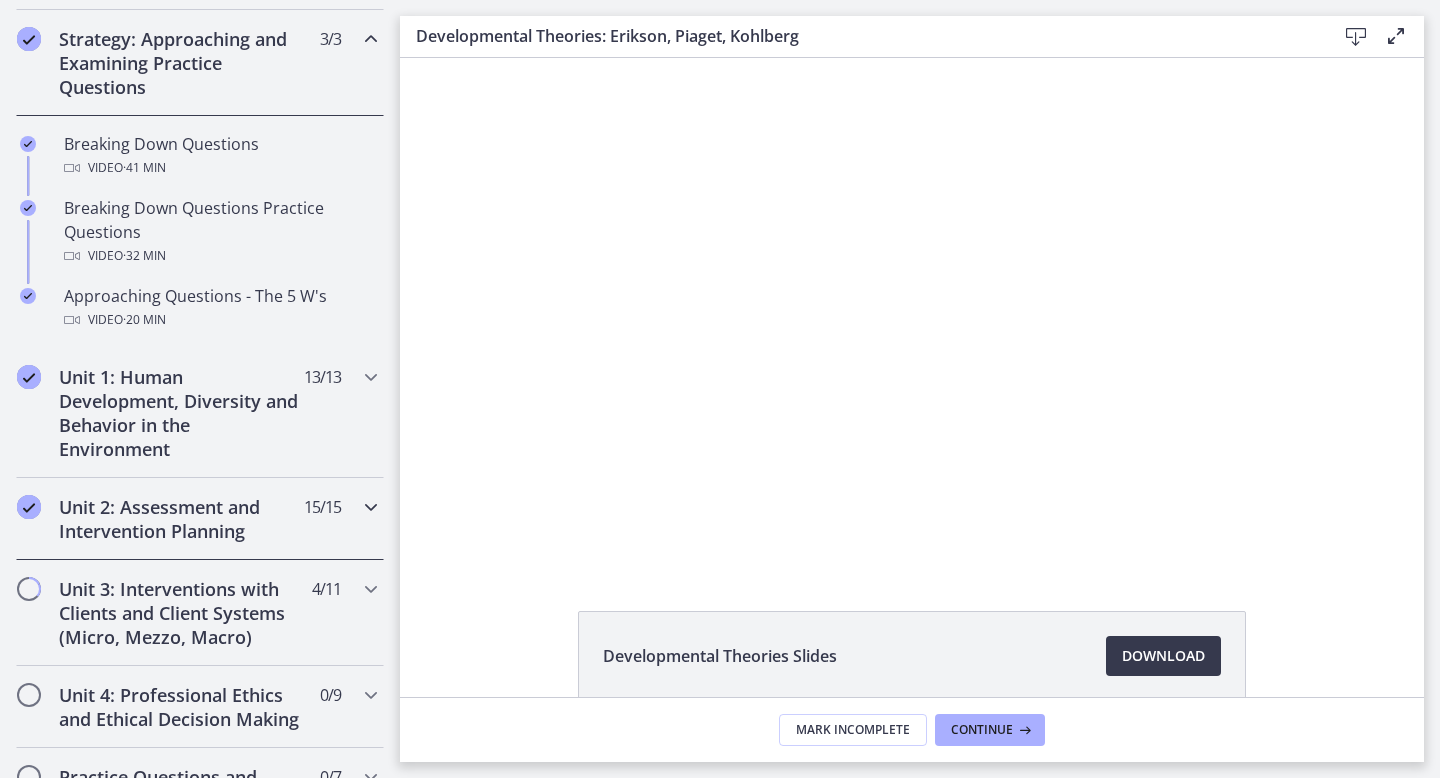 scroll, scrollTop: 452, scrollLeft: 0, axis: vertical 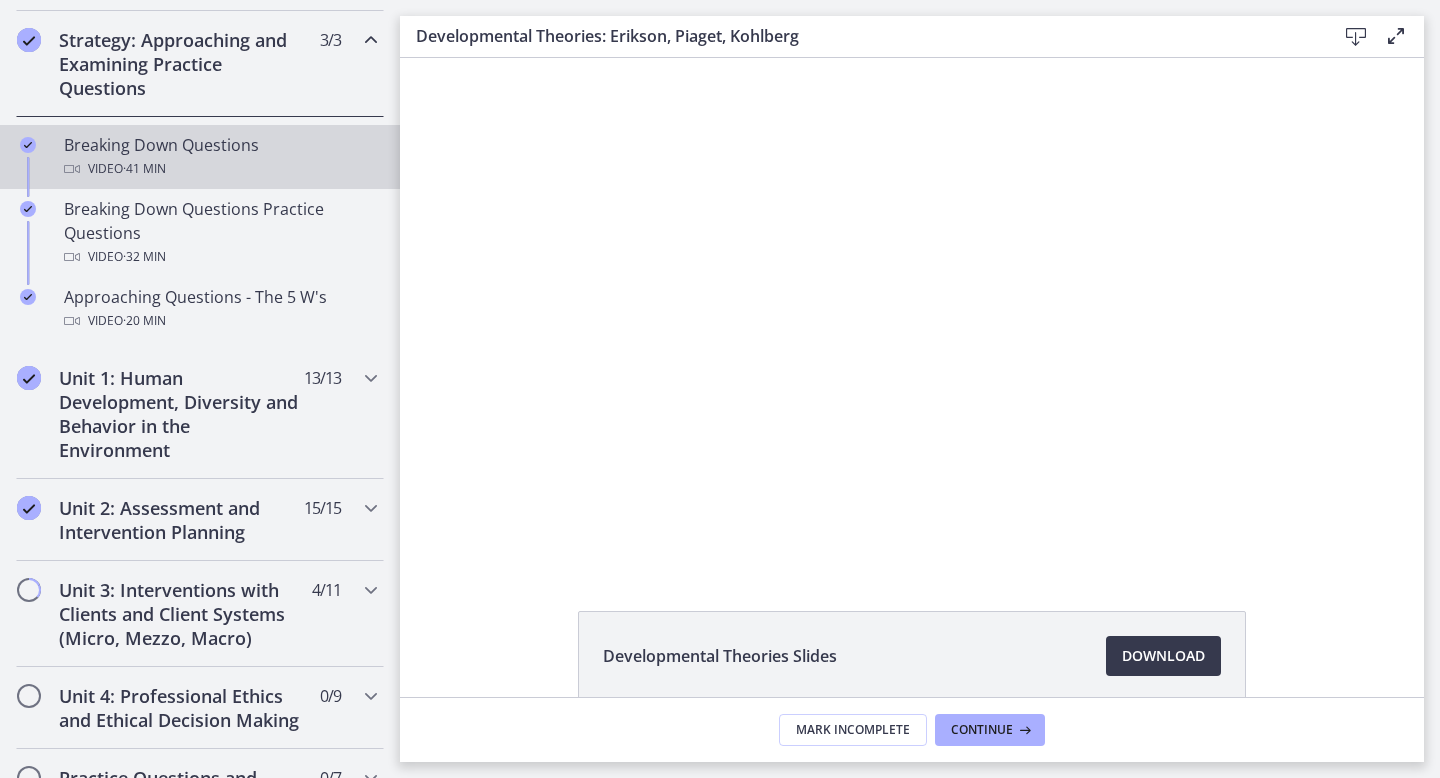 click on "Video
·  41 min" at bounding box center [220, 169] 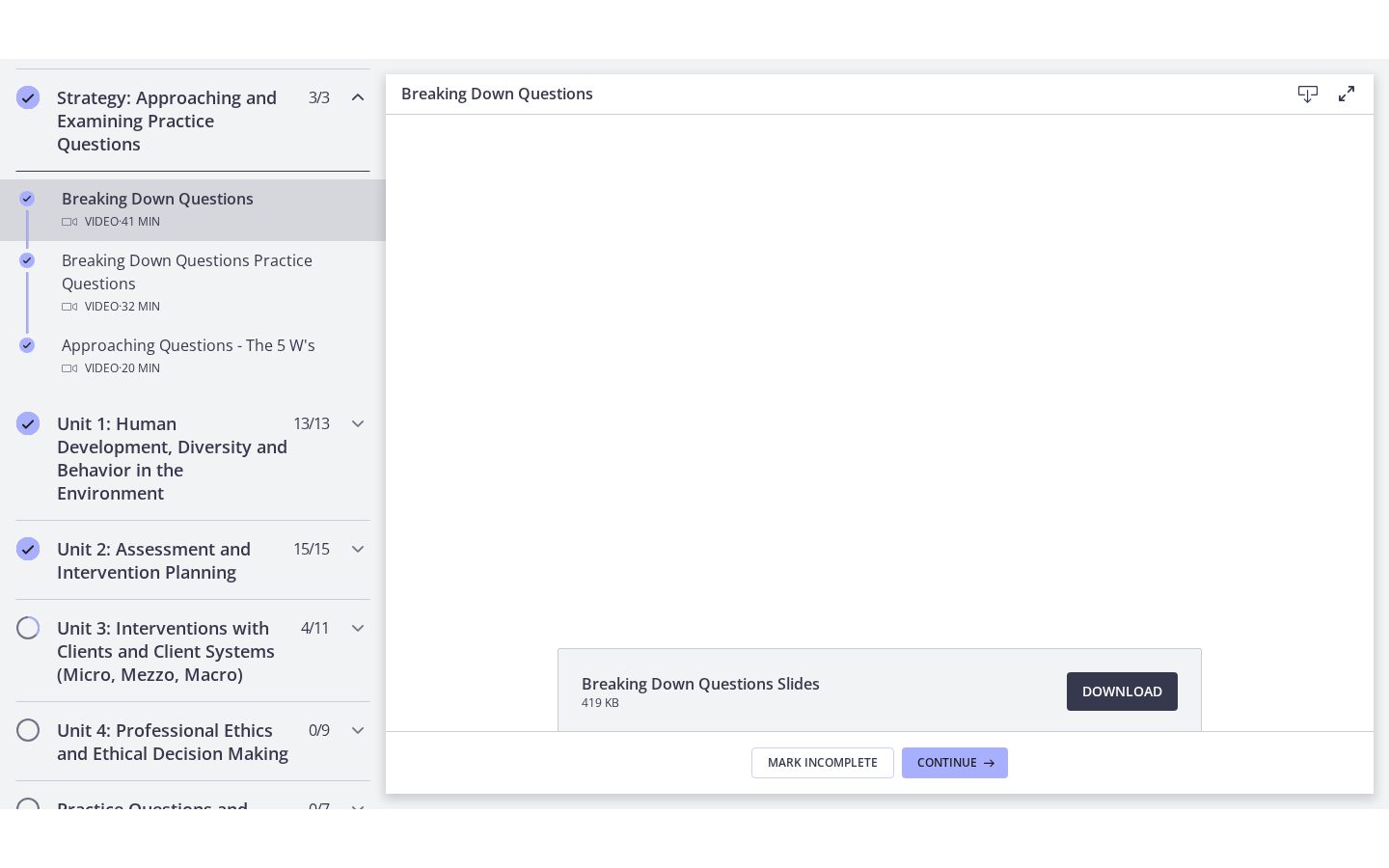 scroll, scrollTop: 0, scrollLeft: 0, axis: both 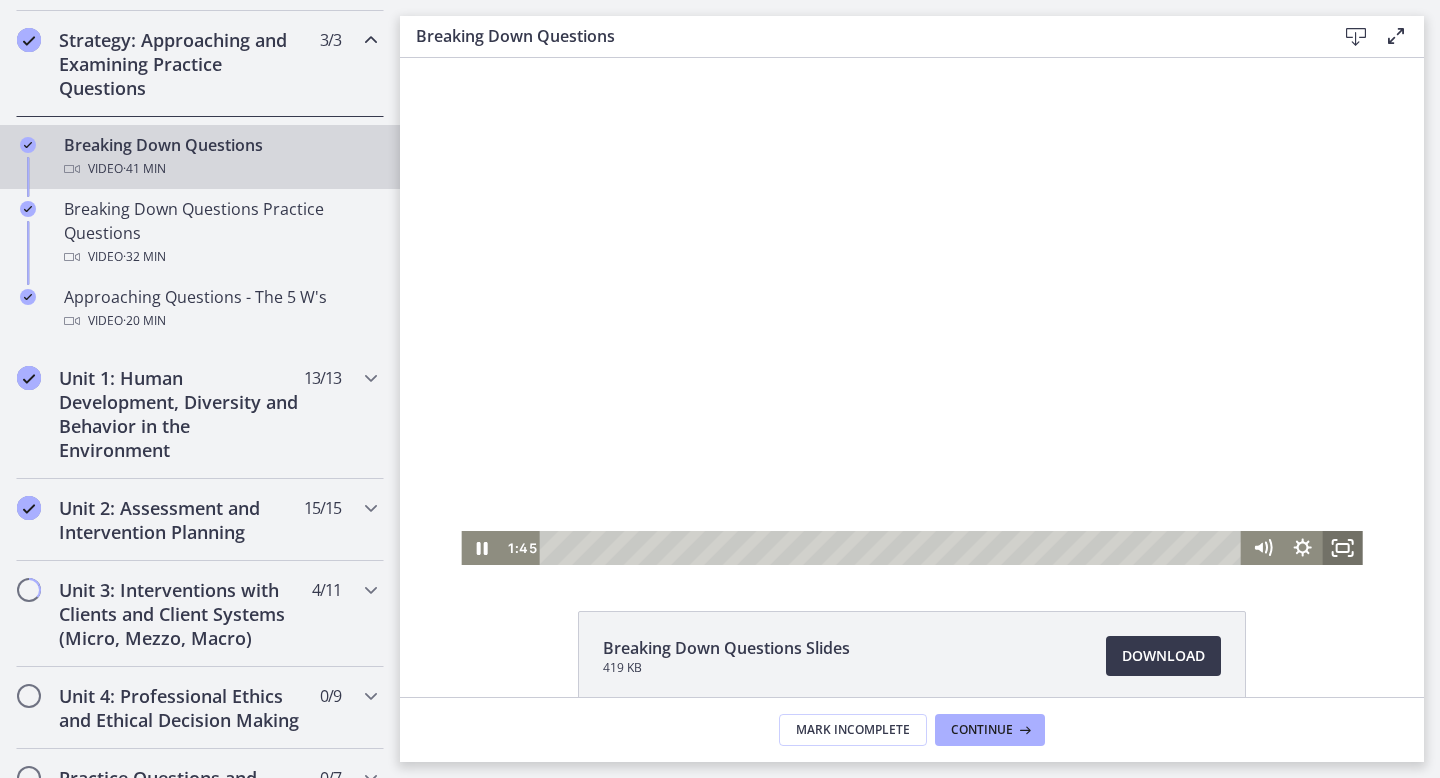 click 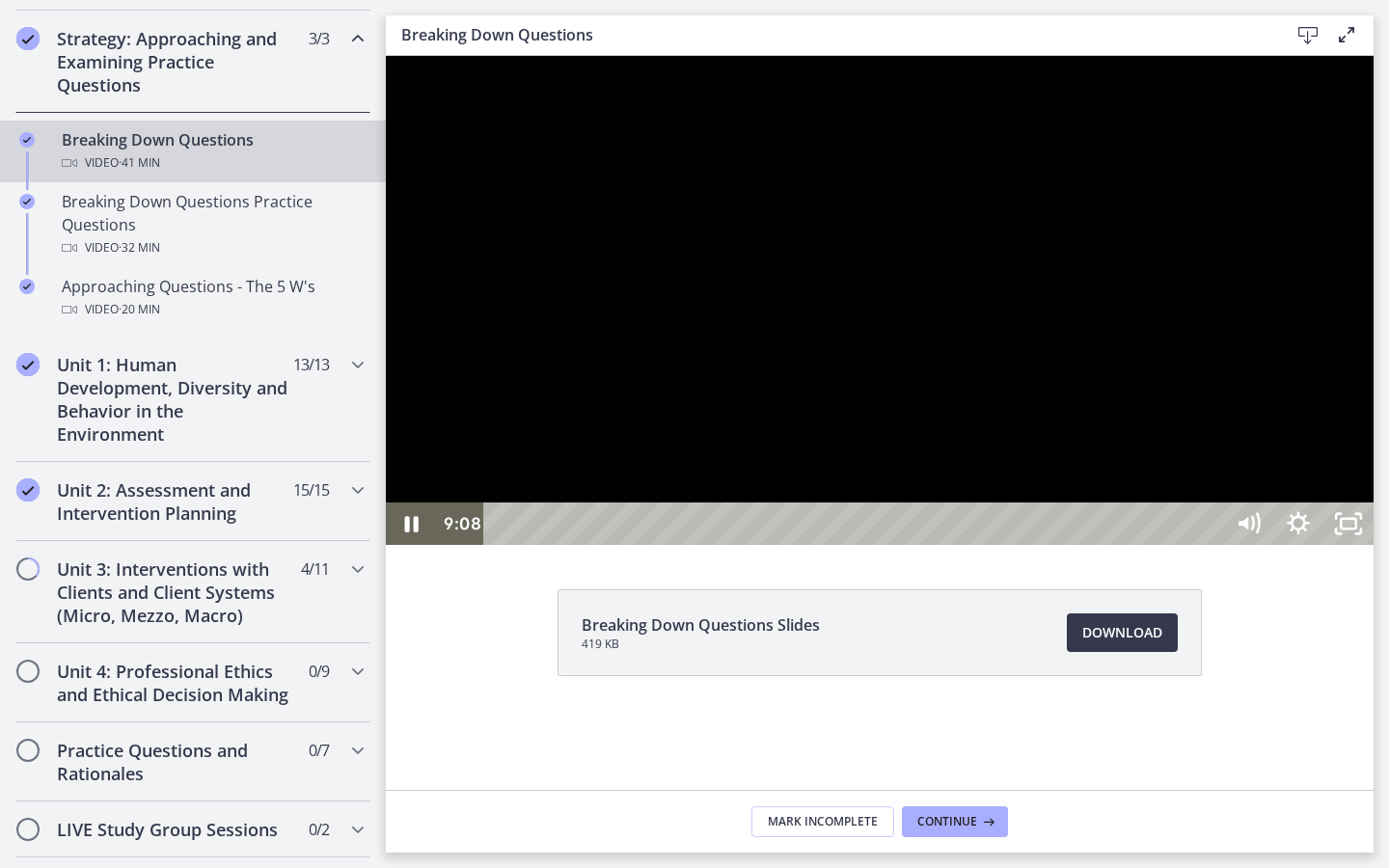 click at bounding box center (880, 300) 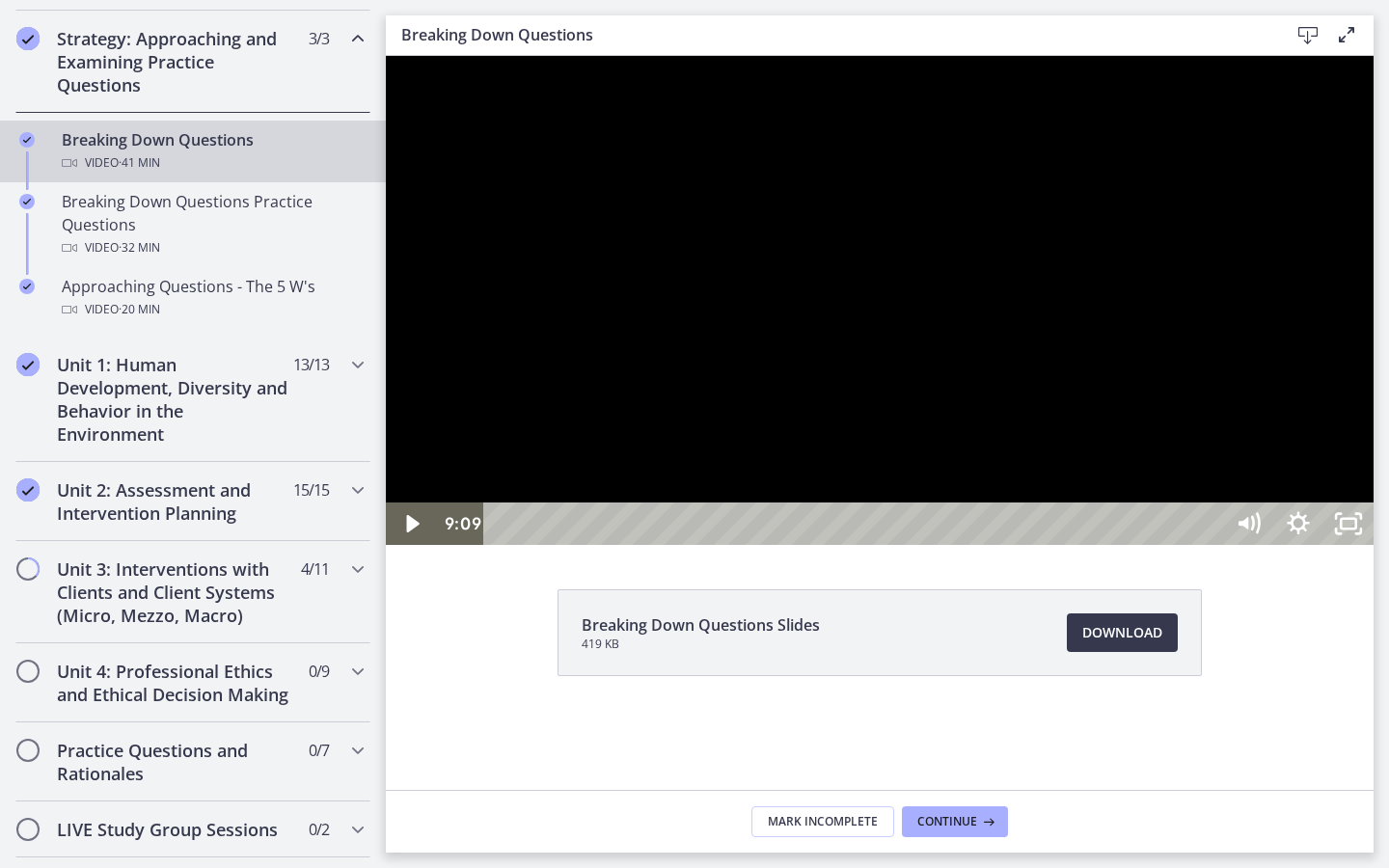 click at bounding box center [880, 300] 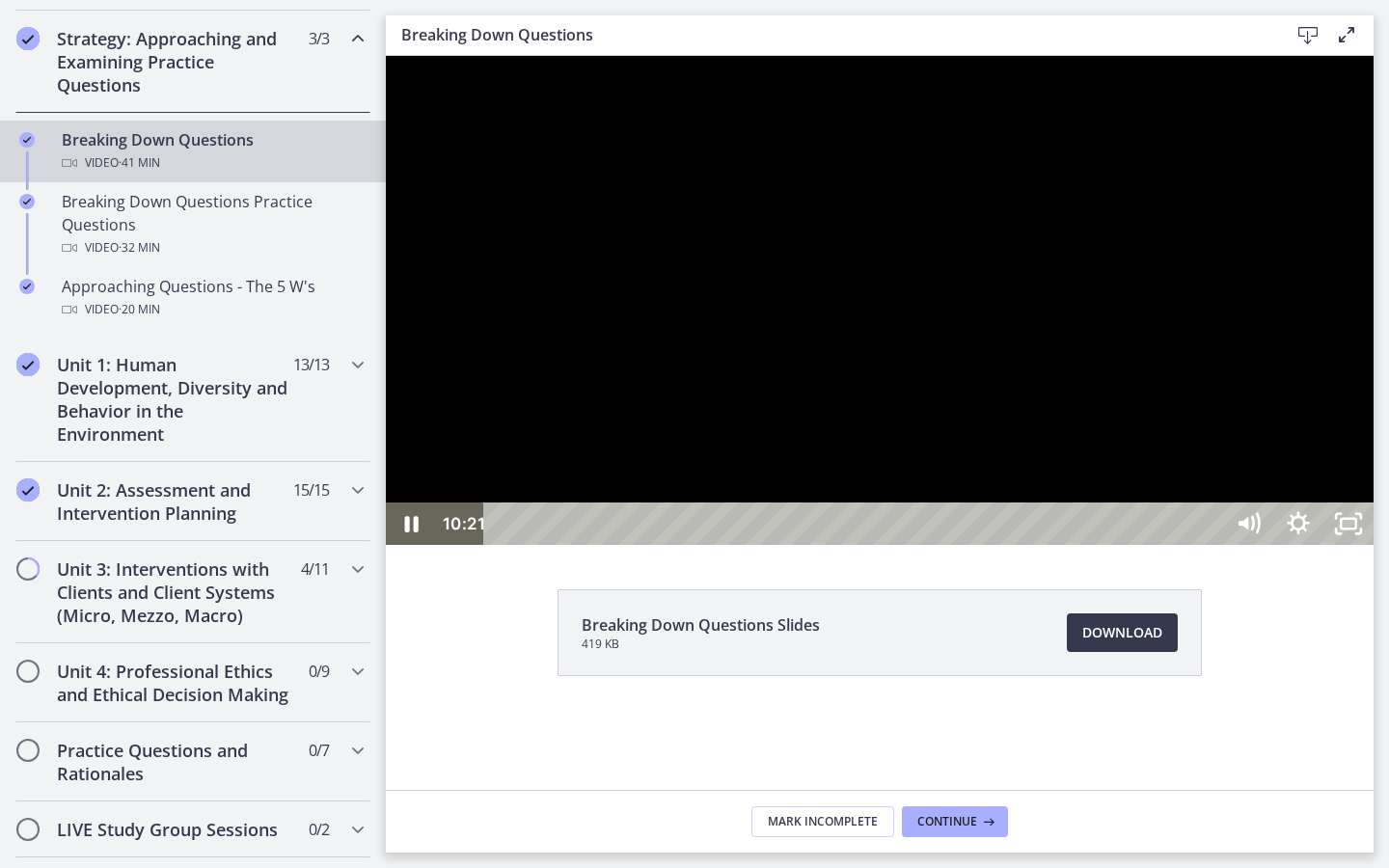 click at bounding box center (880, 300) 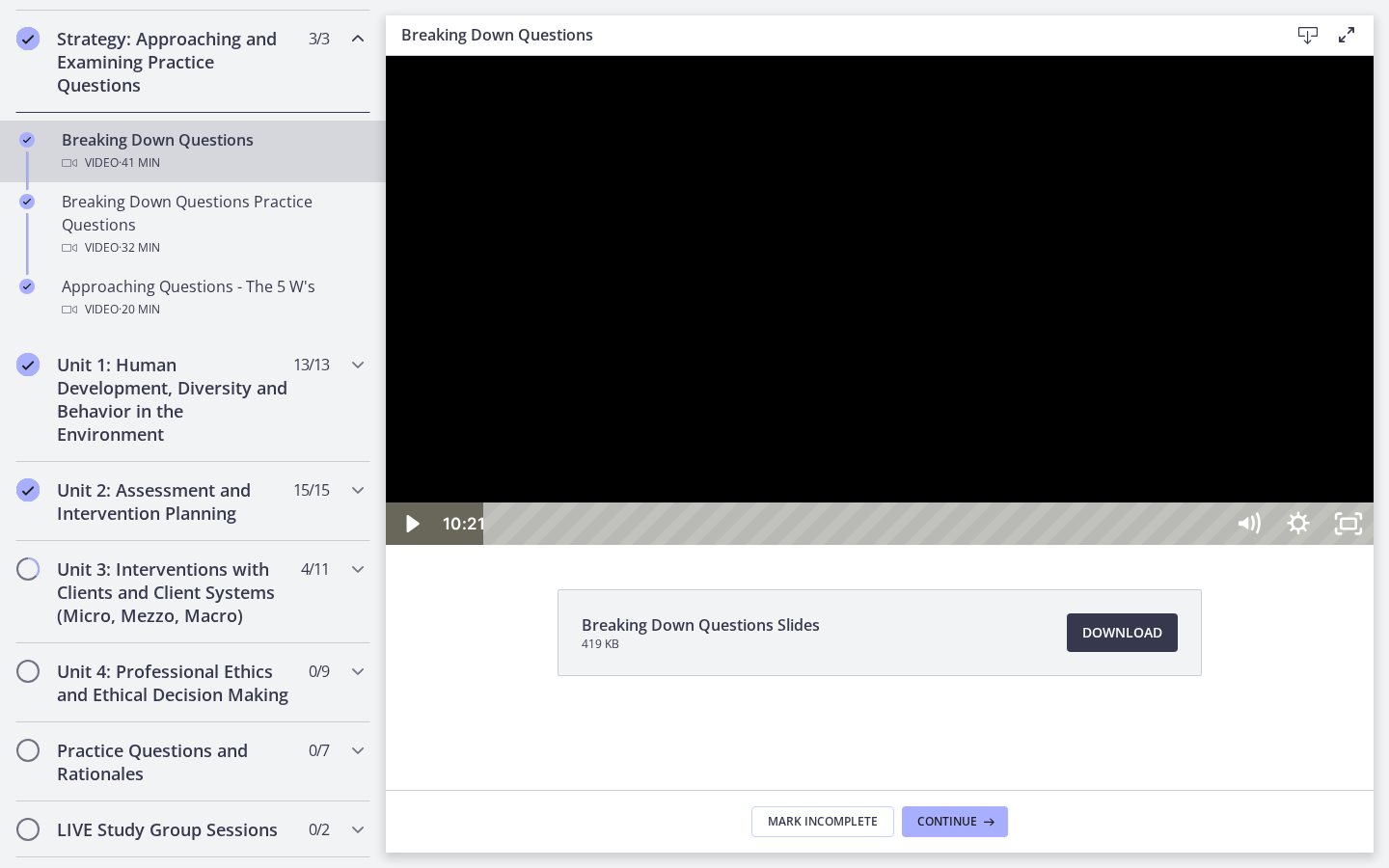 click at bounding box center (880, 300) 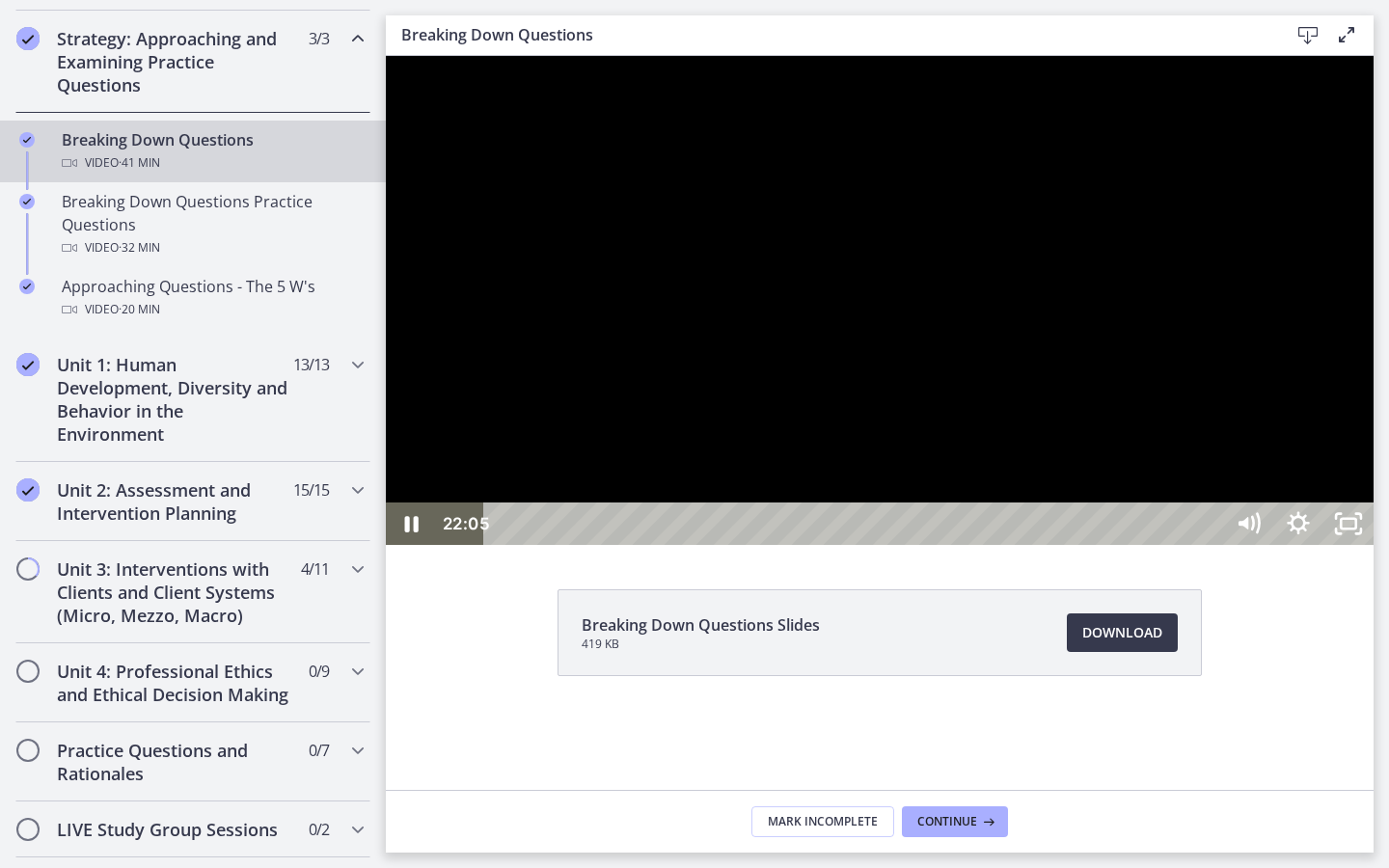 click at bounding box center [880, 300] 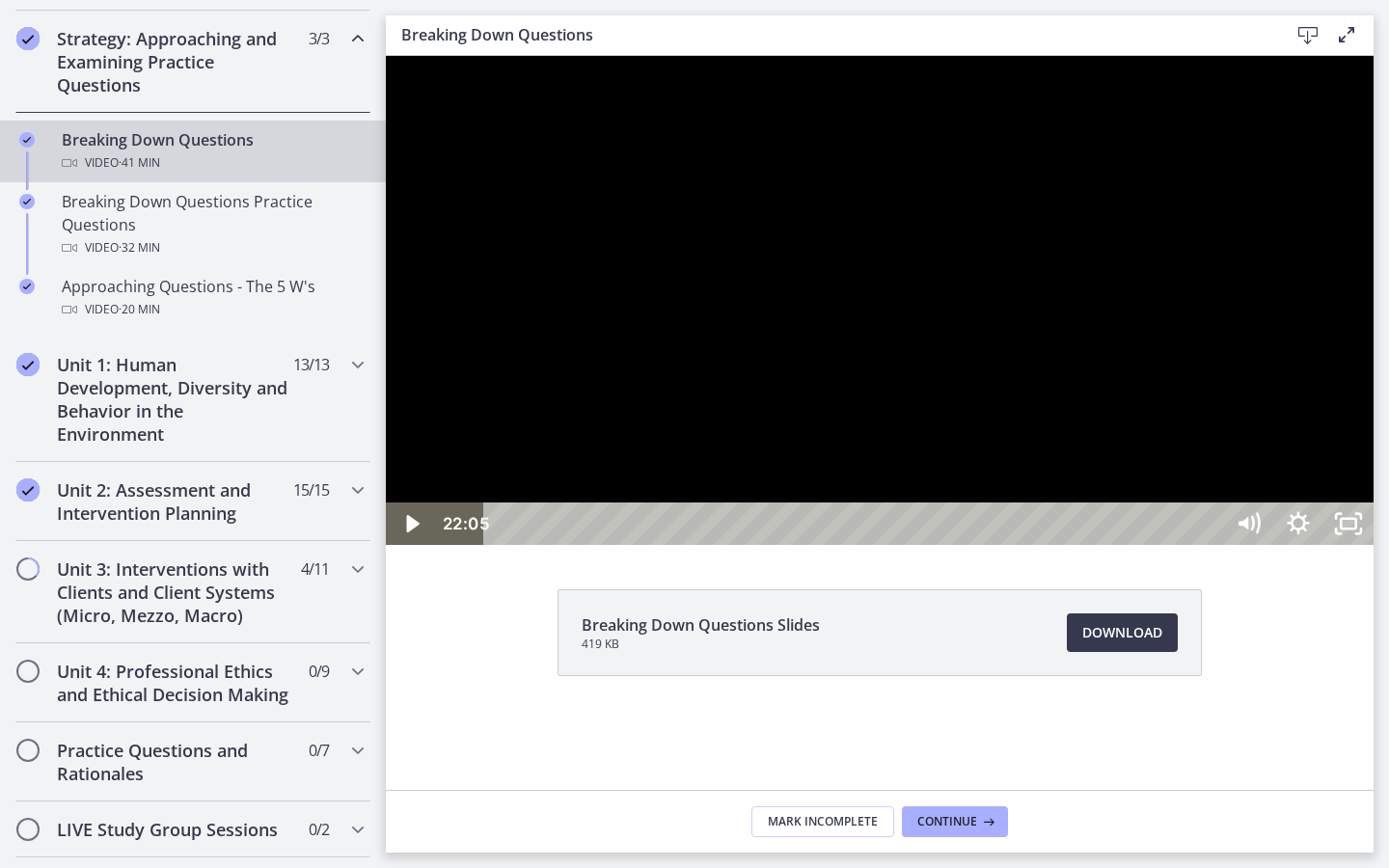 click at bounding box center (880, 300) 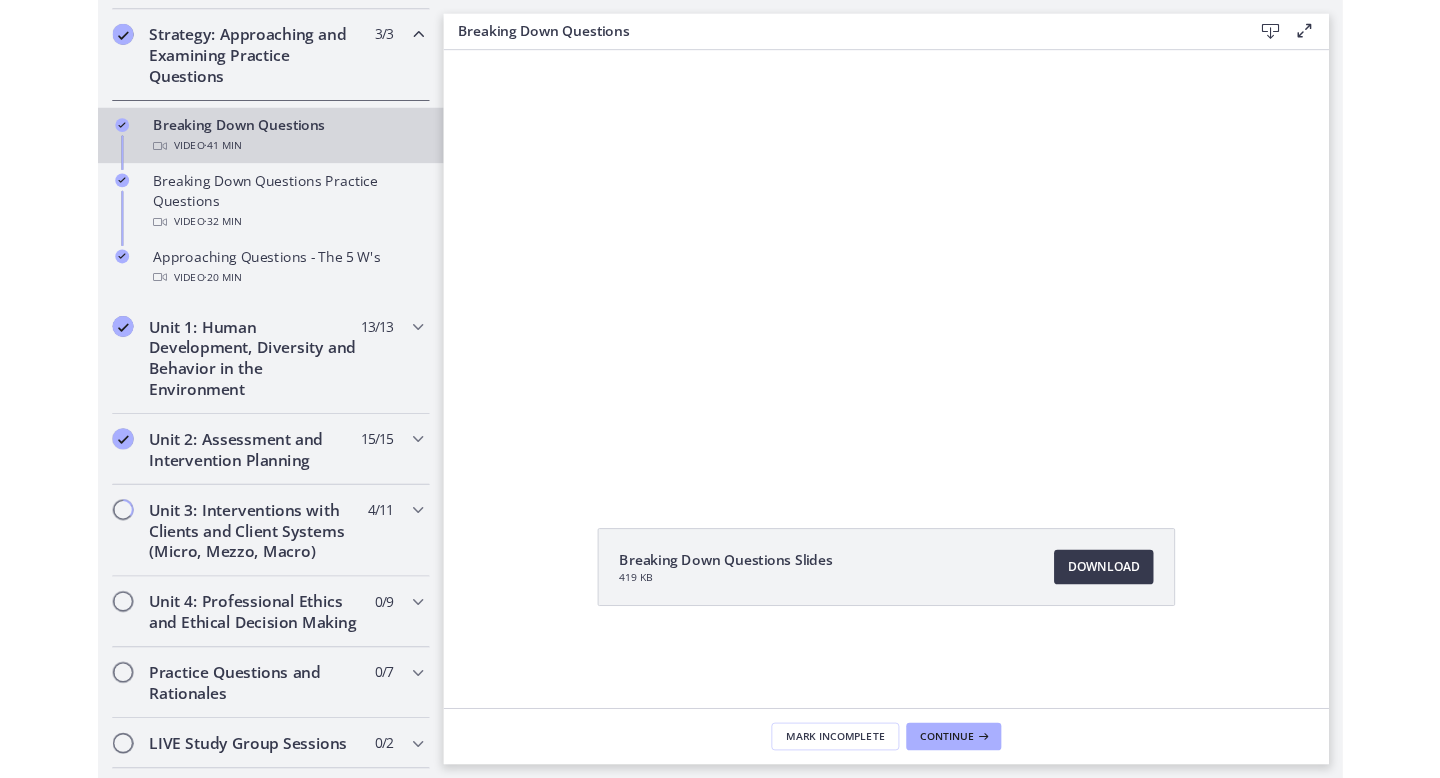 scroll, scrollTop: 0, scrollLeft: 0, axis: both 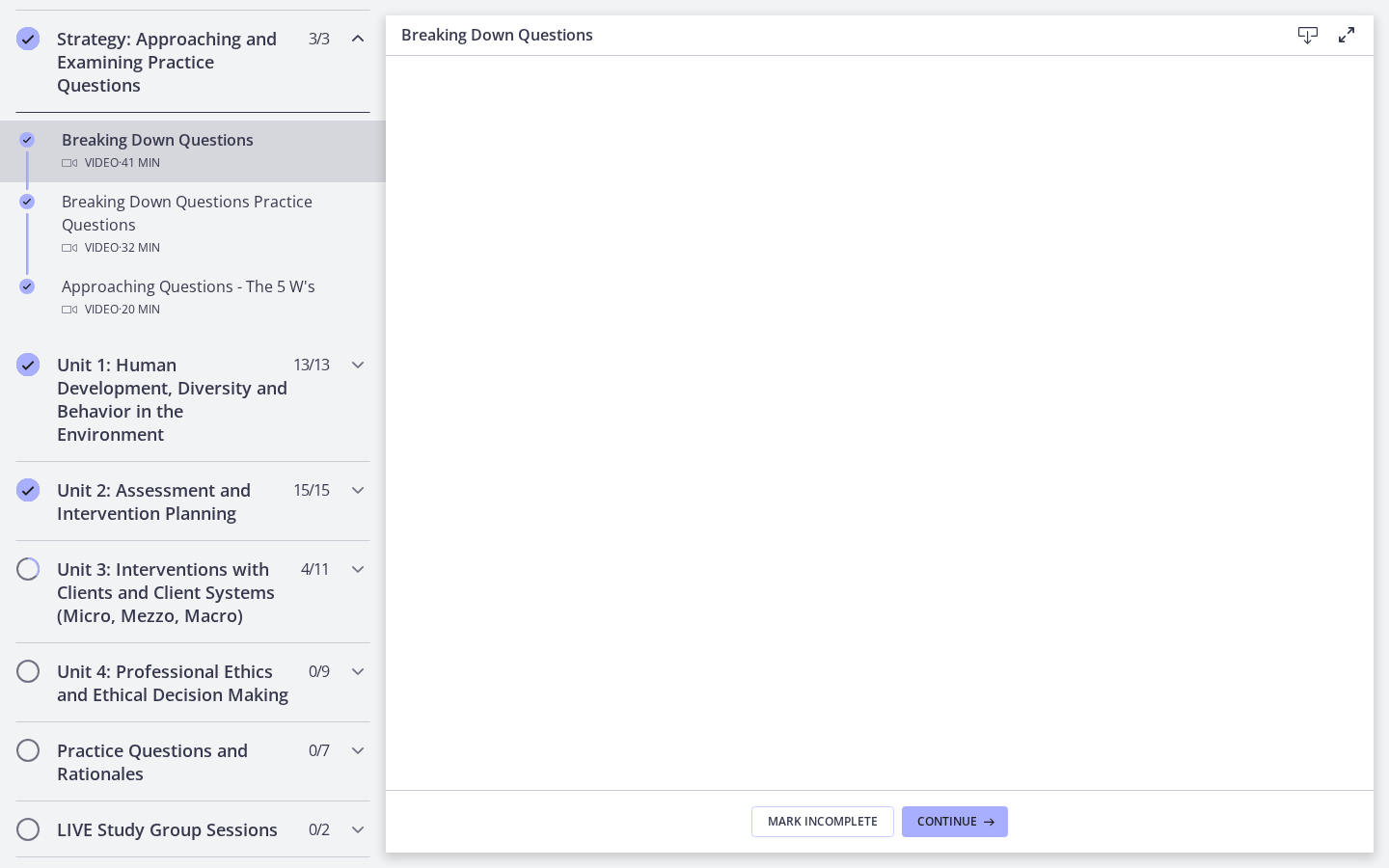 click at bounding box center (880, 447) 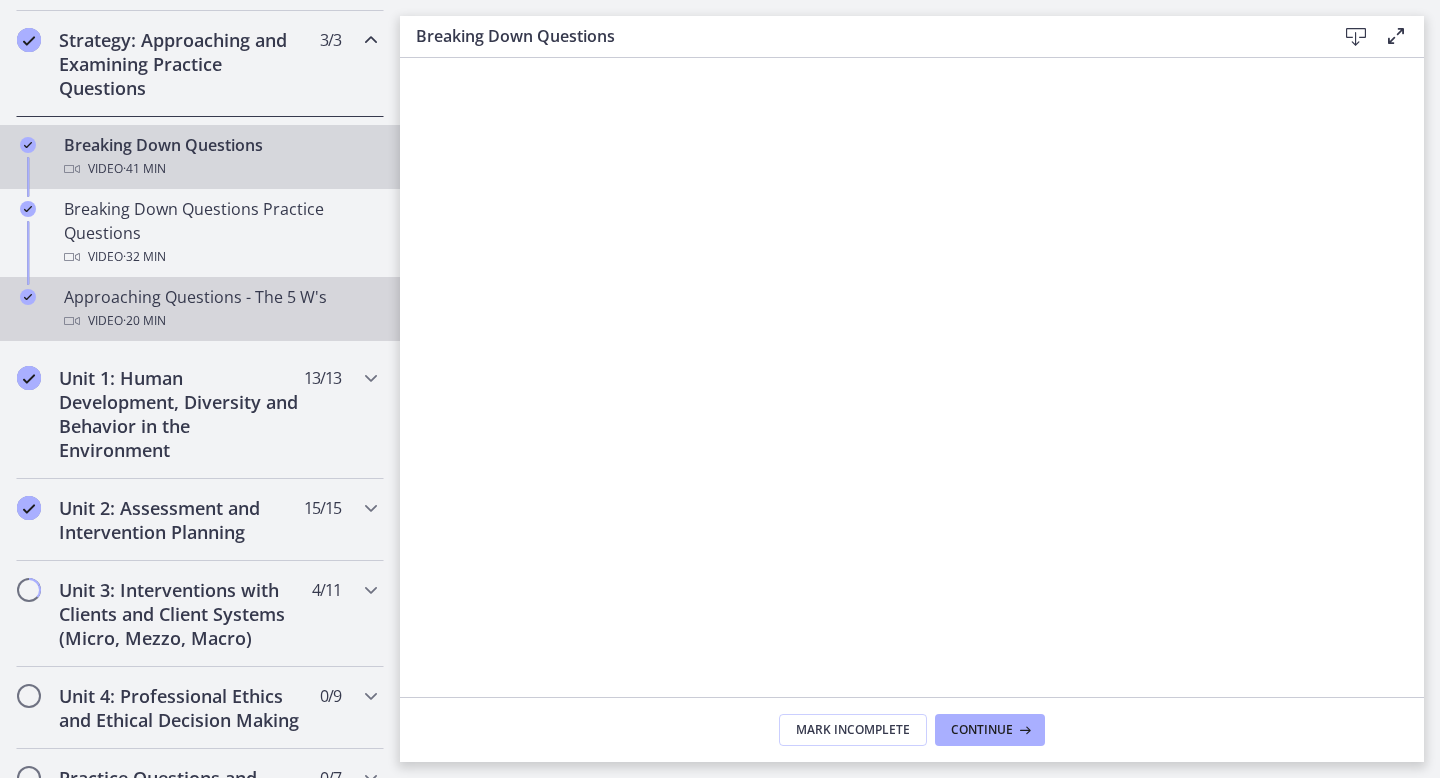 click on "Video
·  20 min" at bounding box center (220, 321) 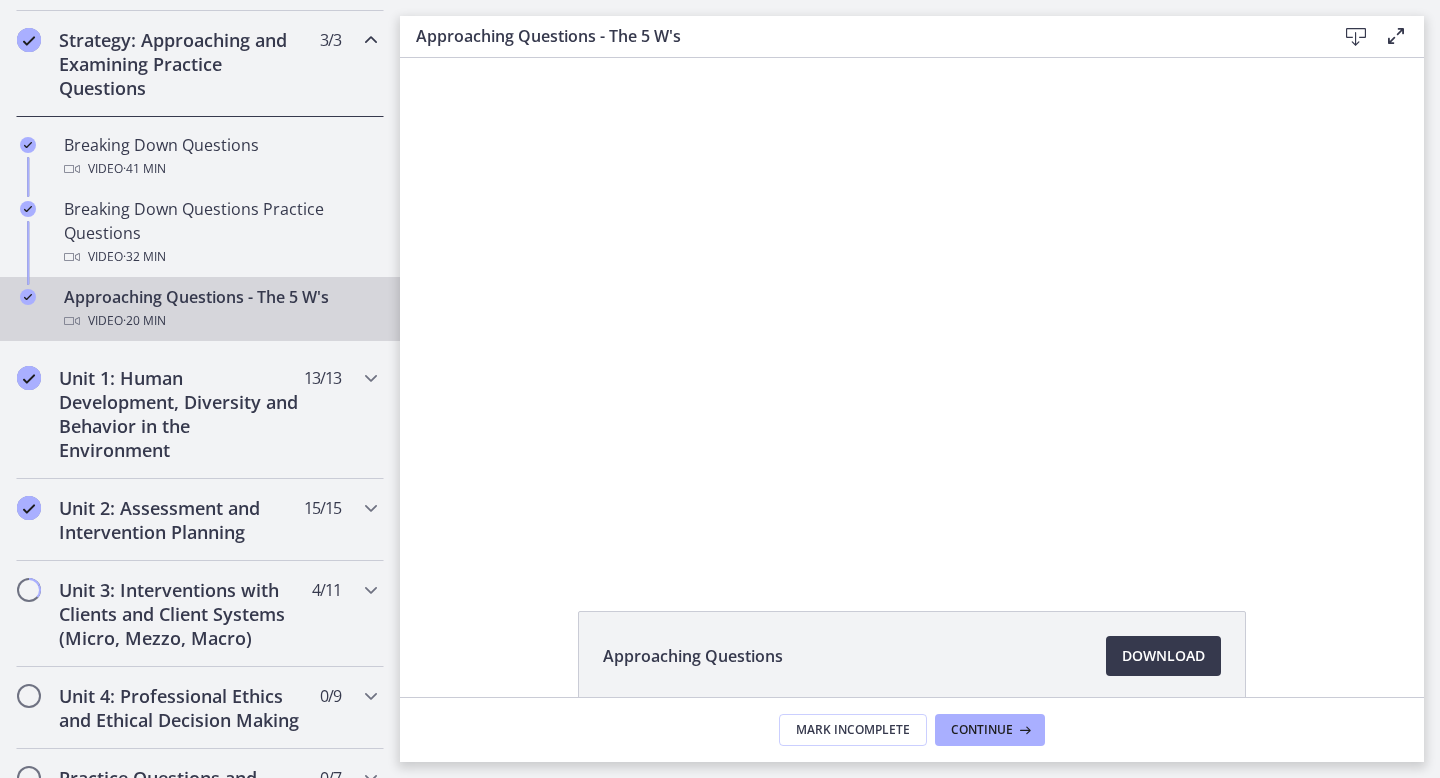 scroll, scrollTop: 0, scrollLeft: 0, axis: both 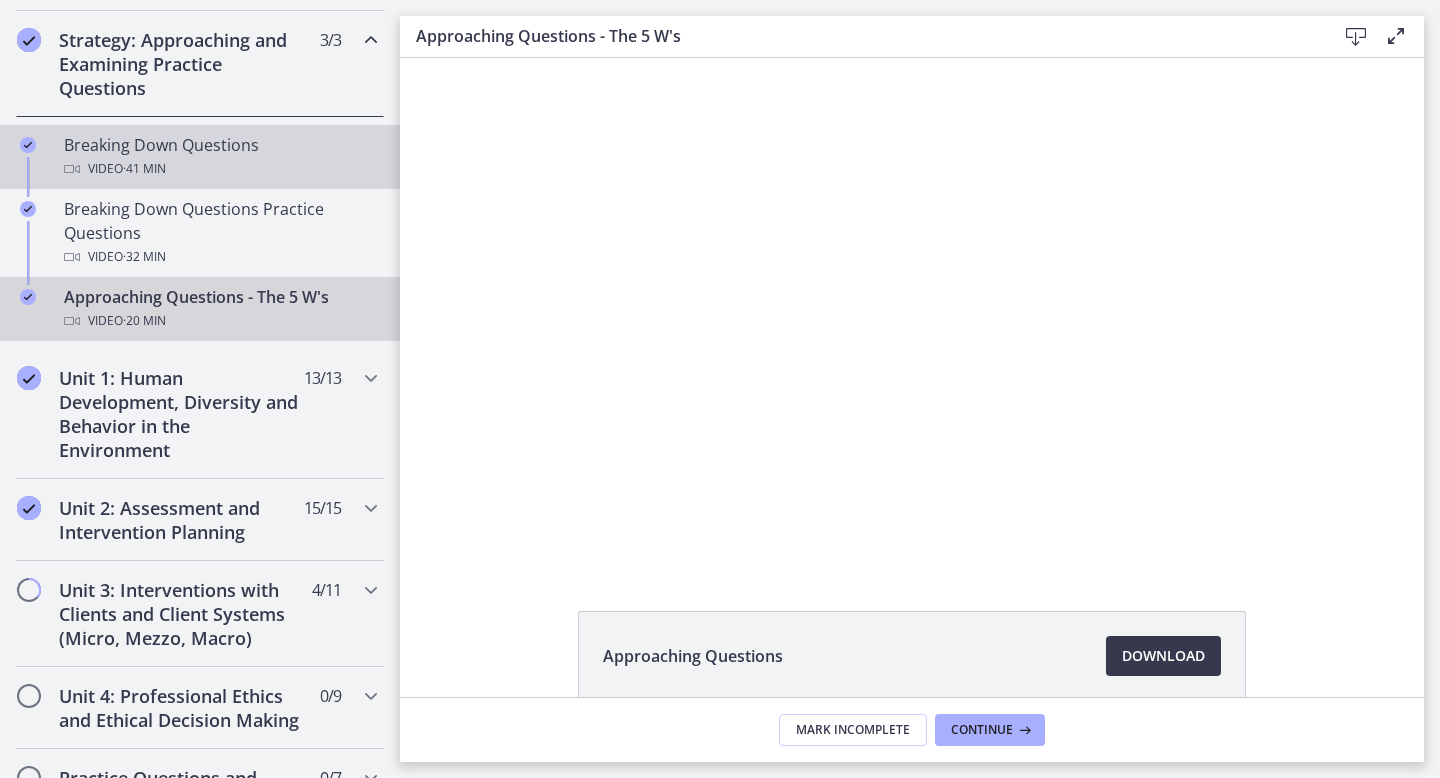click on "Video
·  41 min" at bounding box center (220, 169) 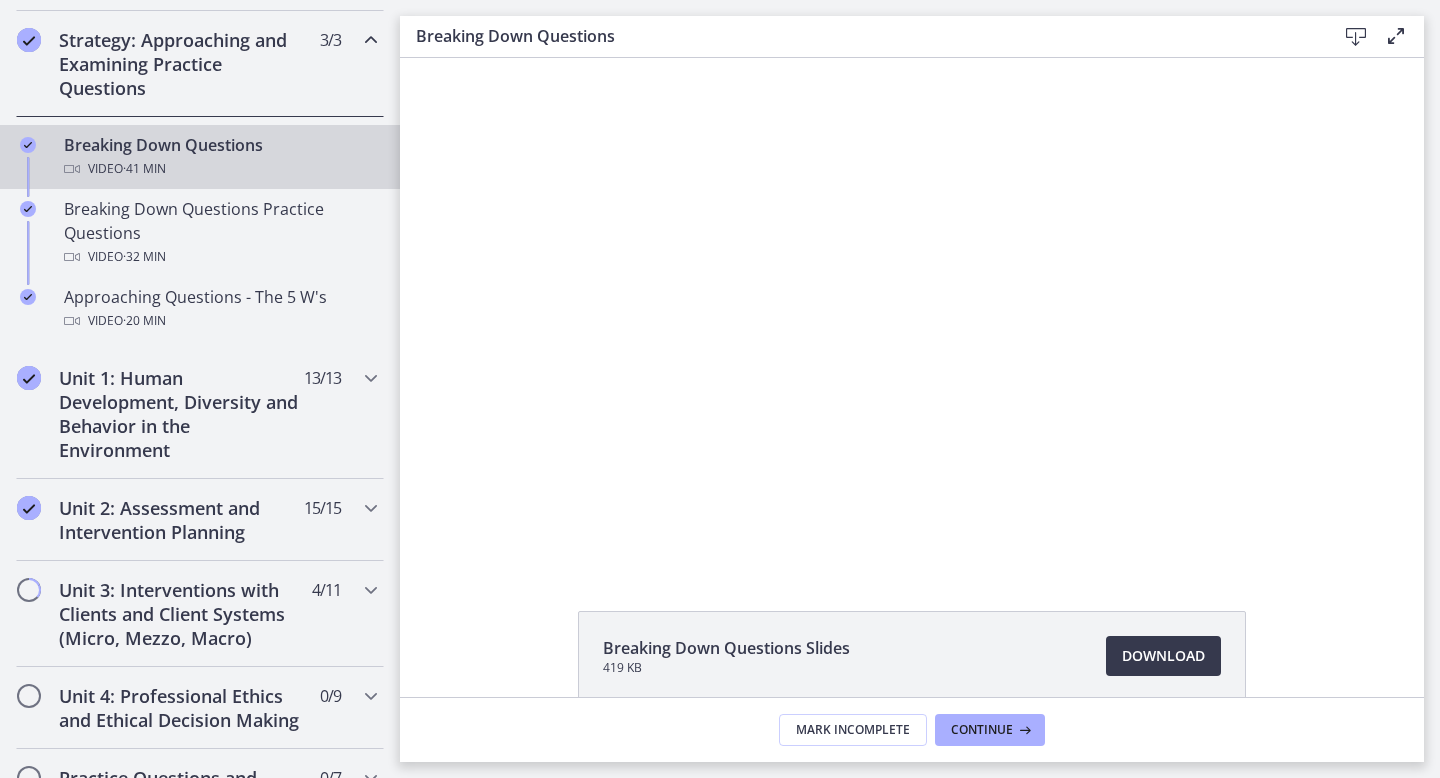 scroll, scrollTop: 0, scrollLeft: 0, axis: both 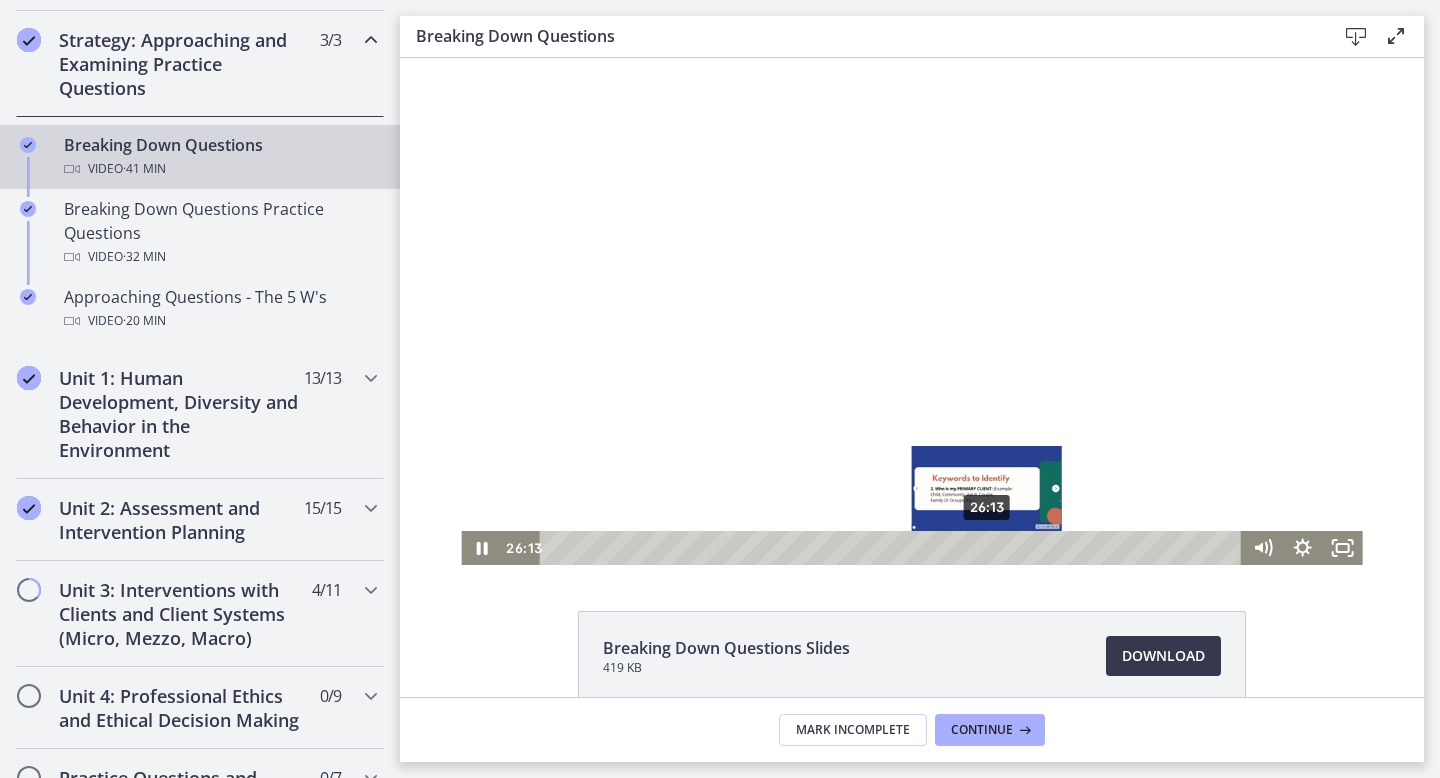 click on "26:13" at bounding box center [894, 548] 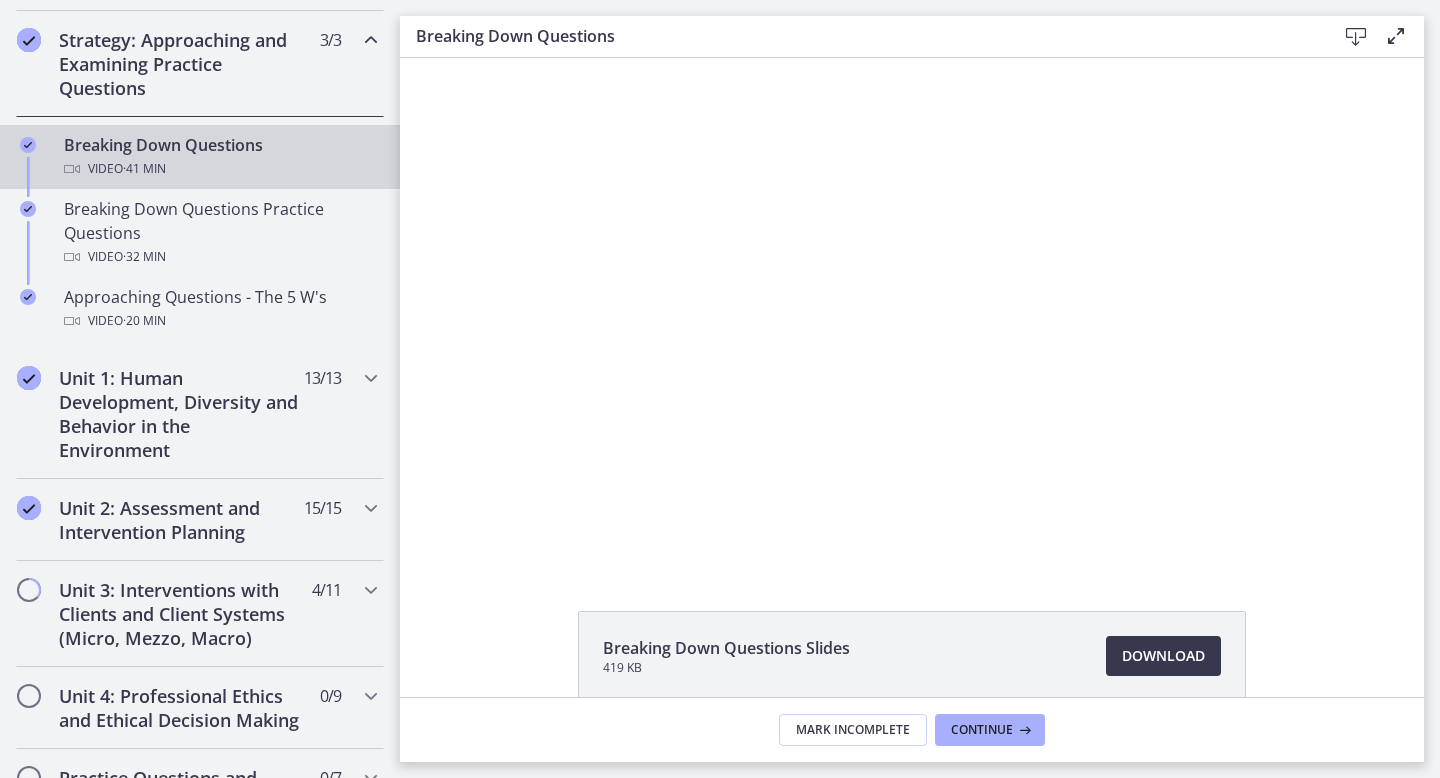 scroll, scrollTop: 0, scrollLeft: 0, axis: both 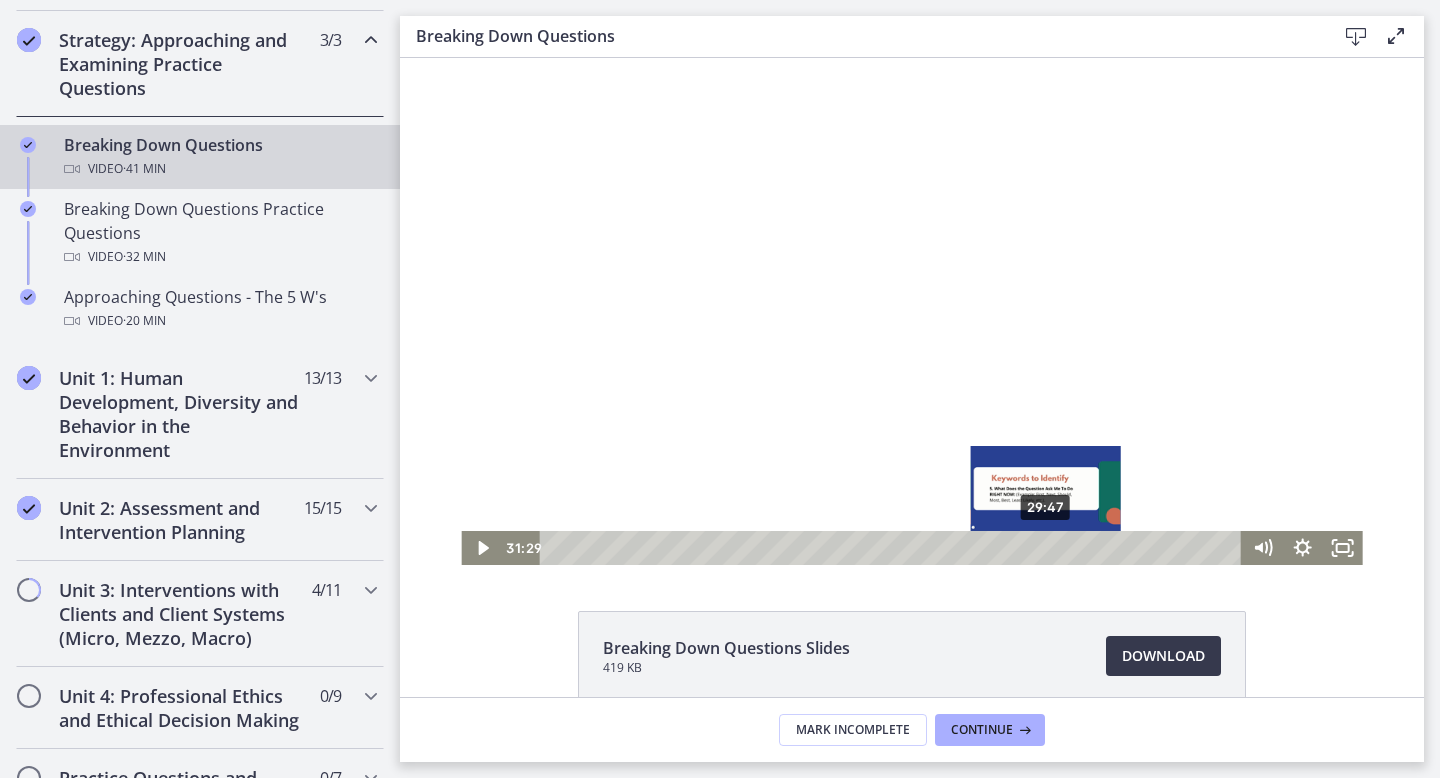 click on "29:47" at bounding box center [894, 548] 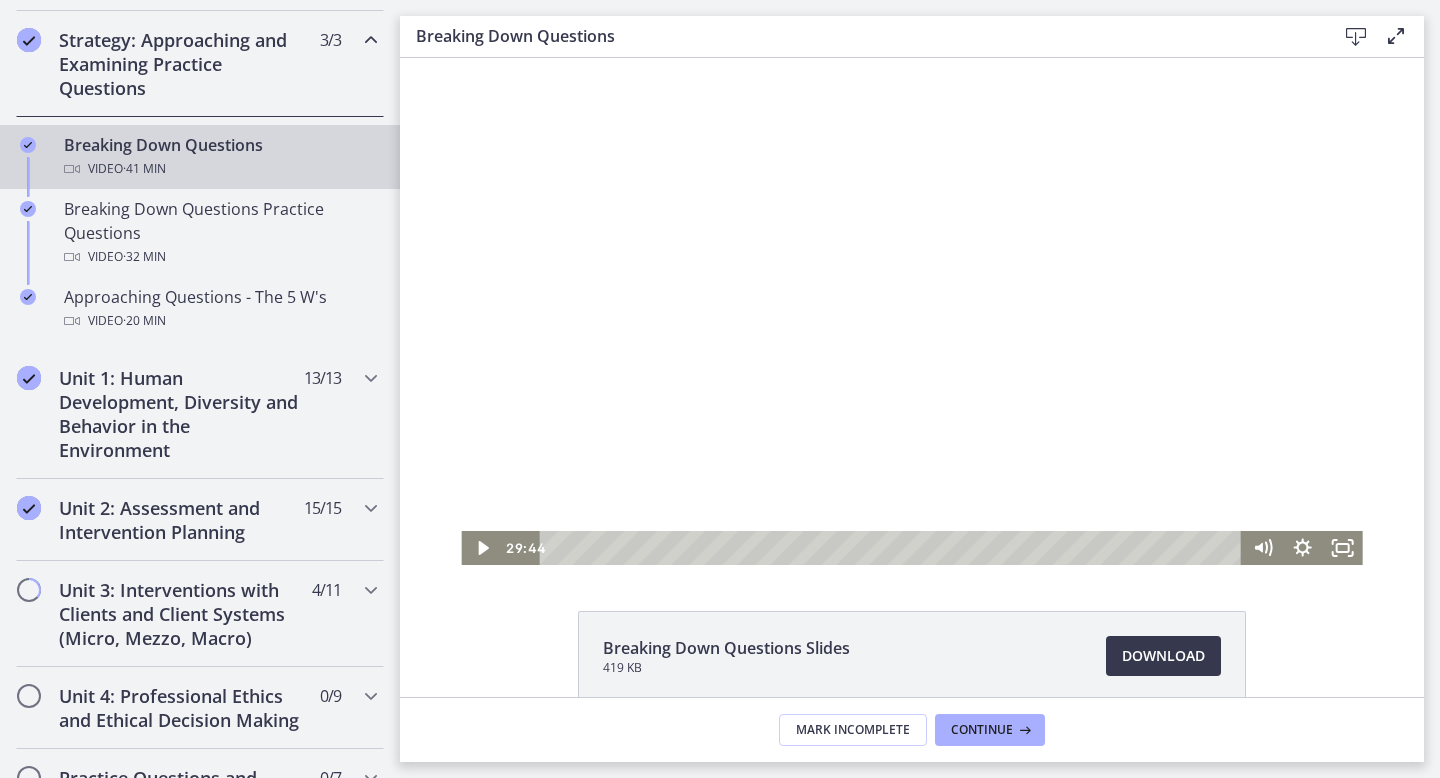 click at bounding box center [911, 311] 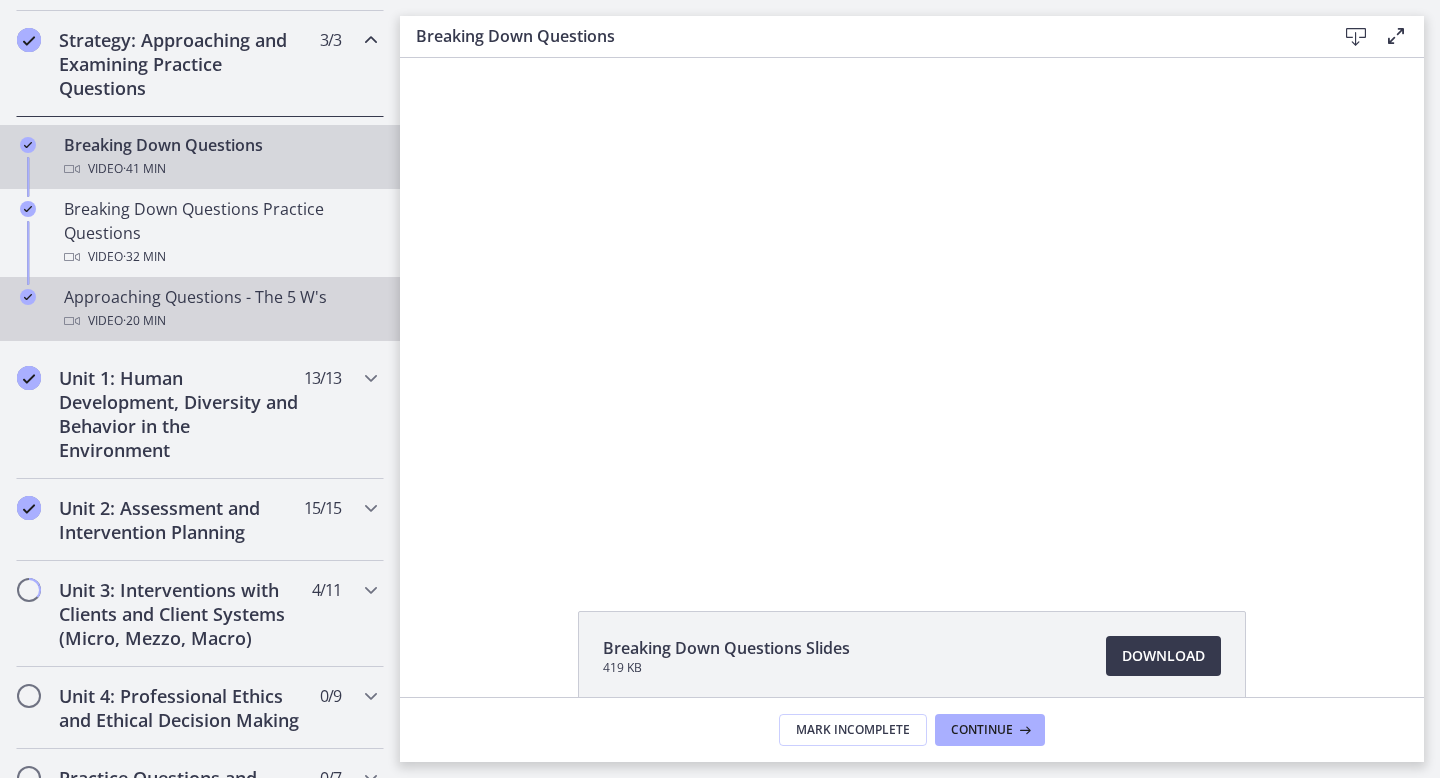 click on "Video
·  20 min" at bounding box center (220, 321) 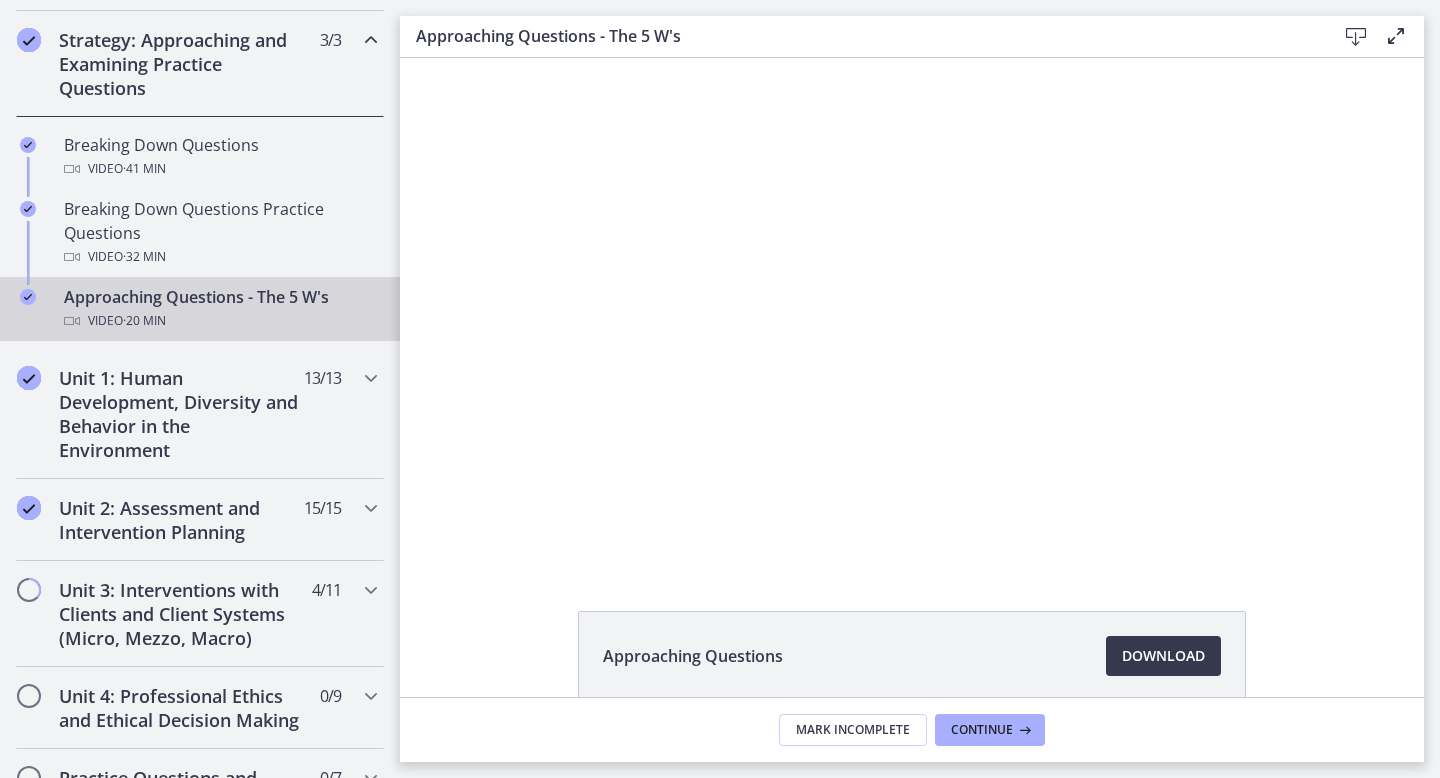 scroll, scrollTop: 0, scrollLeft: 0, axis: both 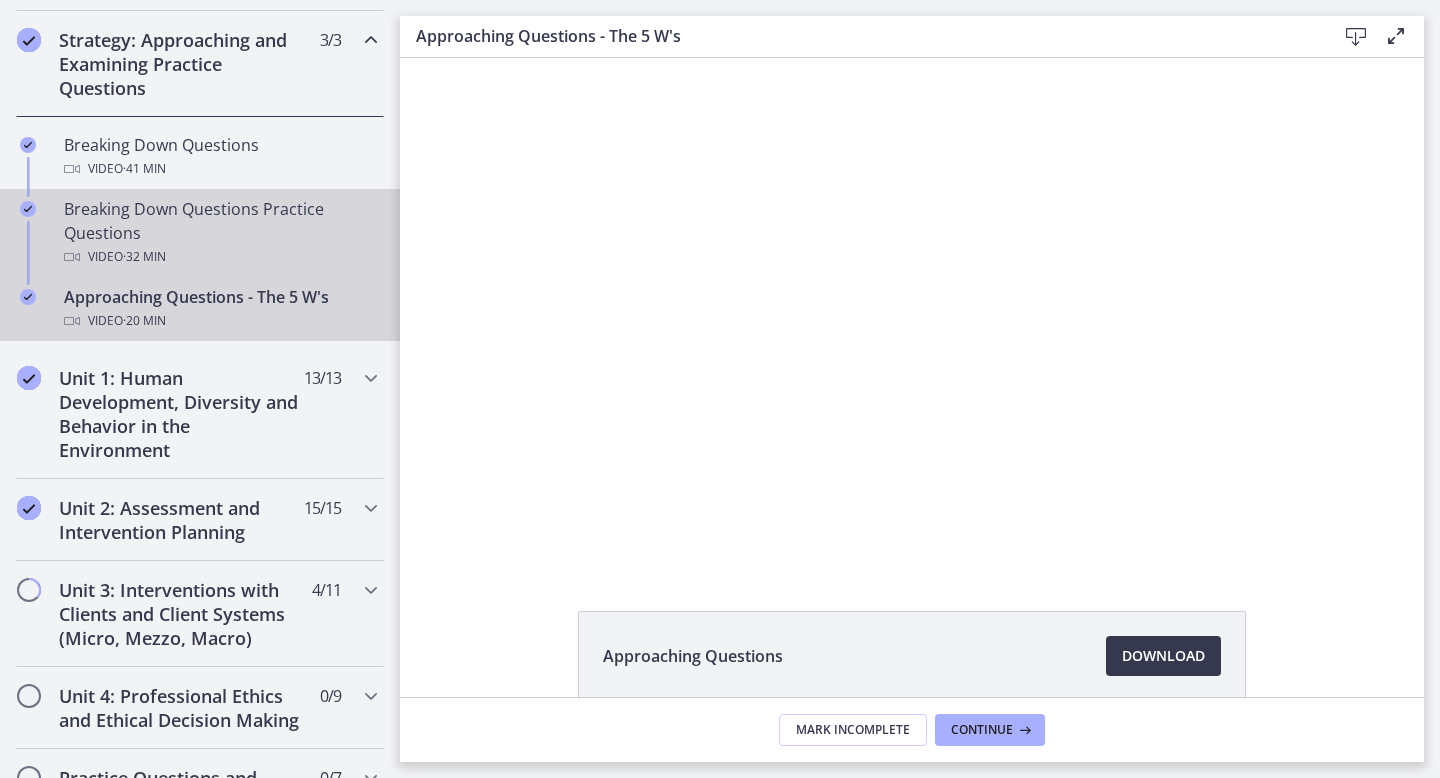 click on "Breaking Down Questions Practice Questions
Video
·  32 min" at bounding box center [220, 233] 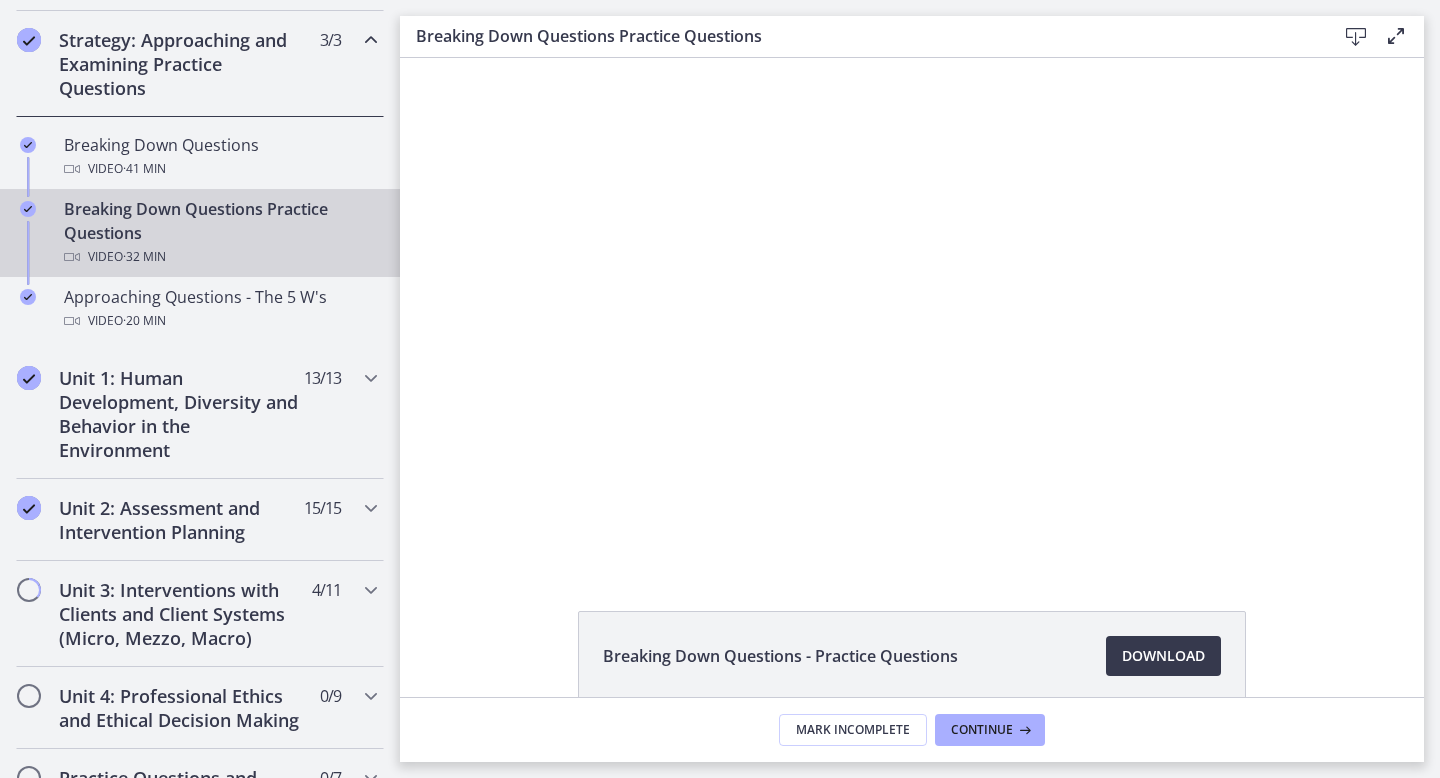 scroll, scrollTop: 0, scrollLeft: 0, axis: both 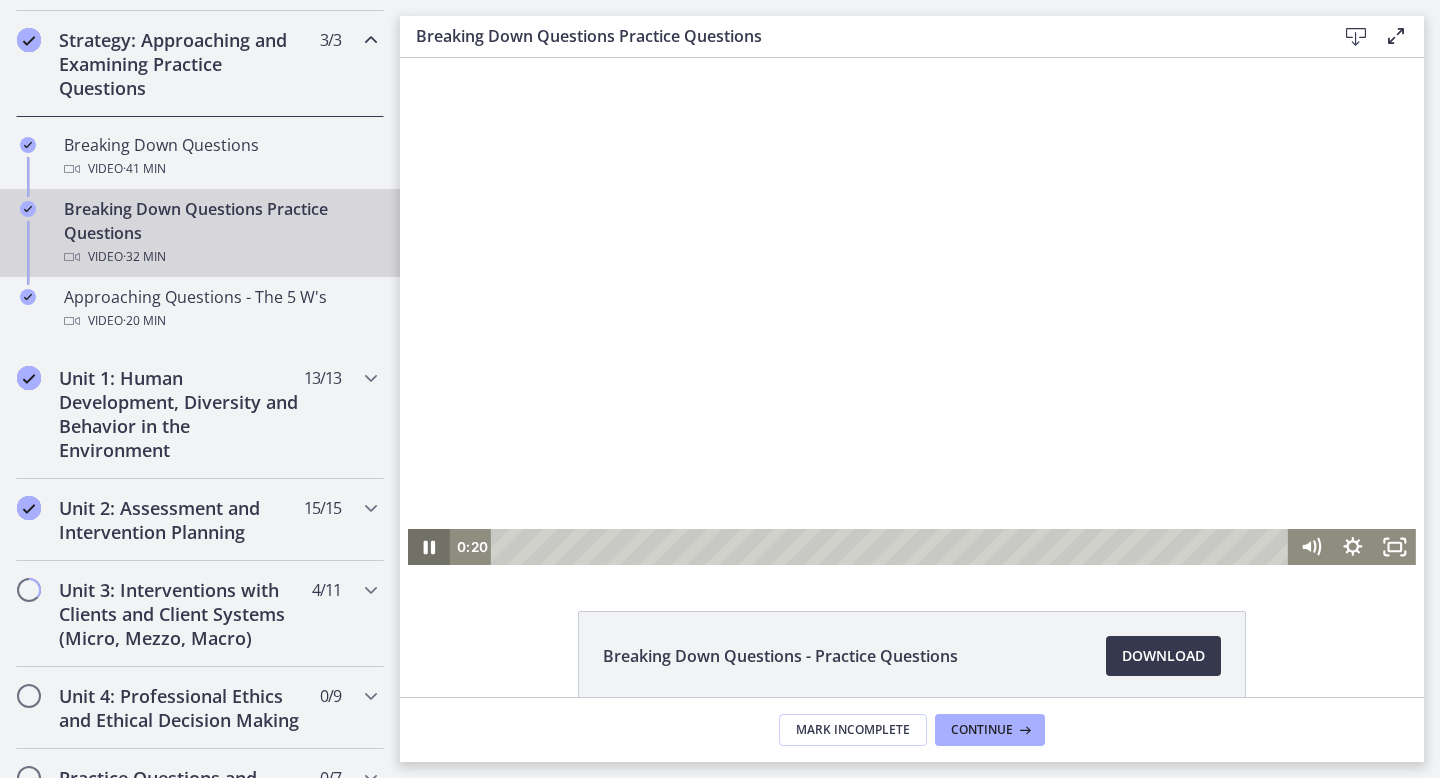 click 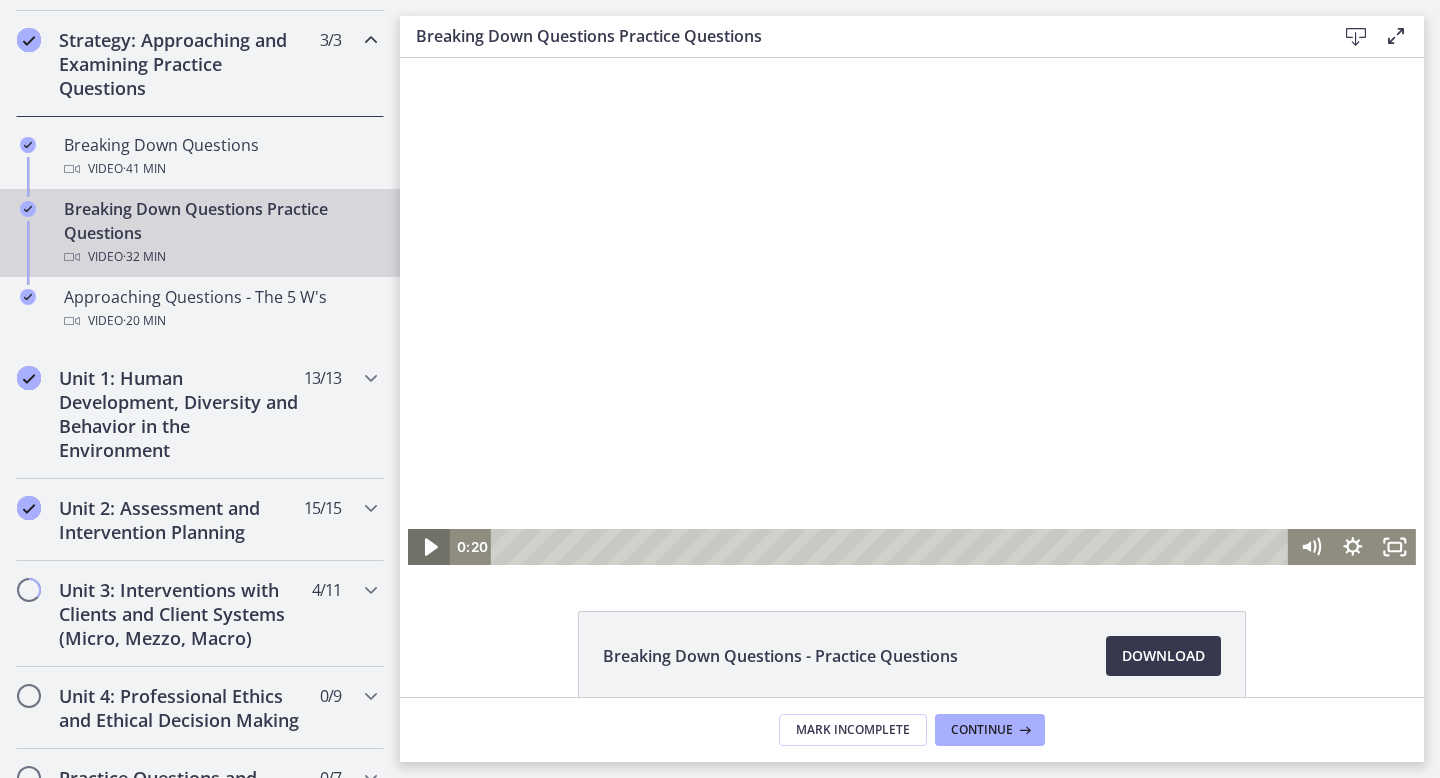 click 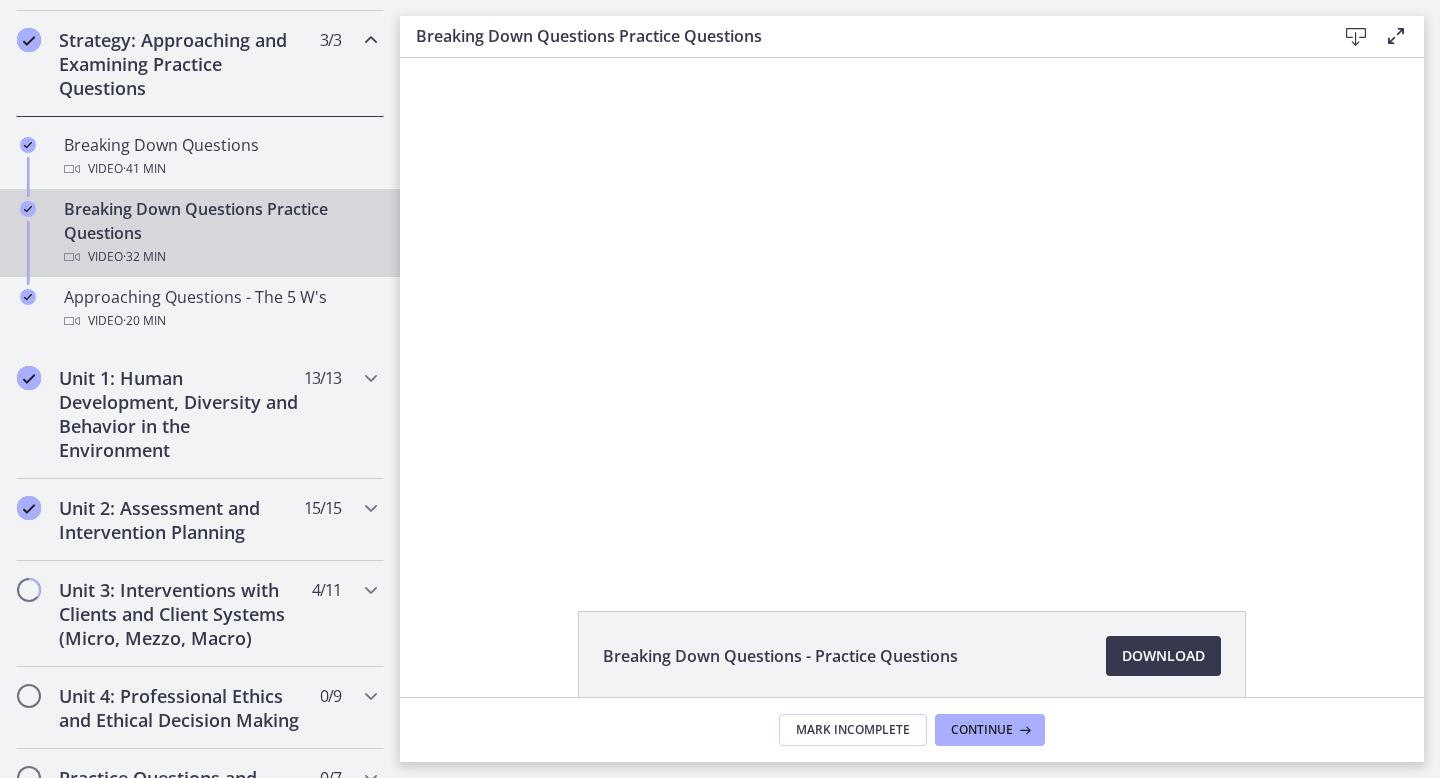 click at bounding box center (912, 311) 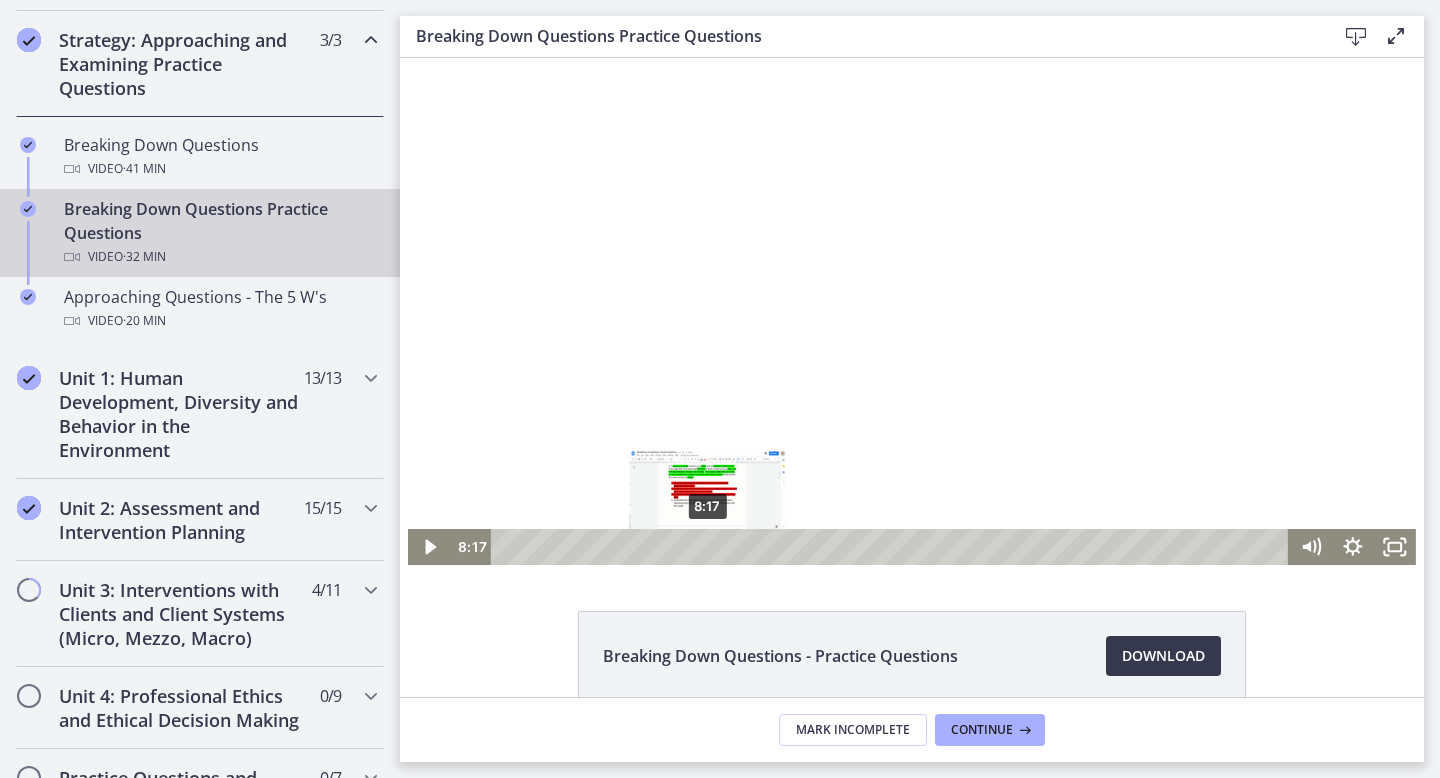 click on "8:17" at bounding box center [892, 547] 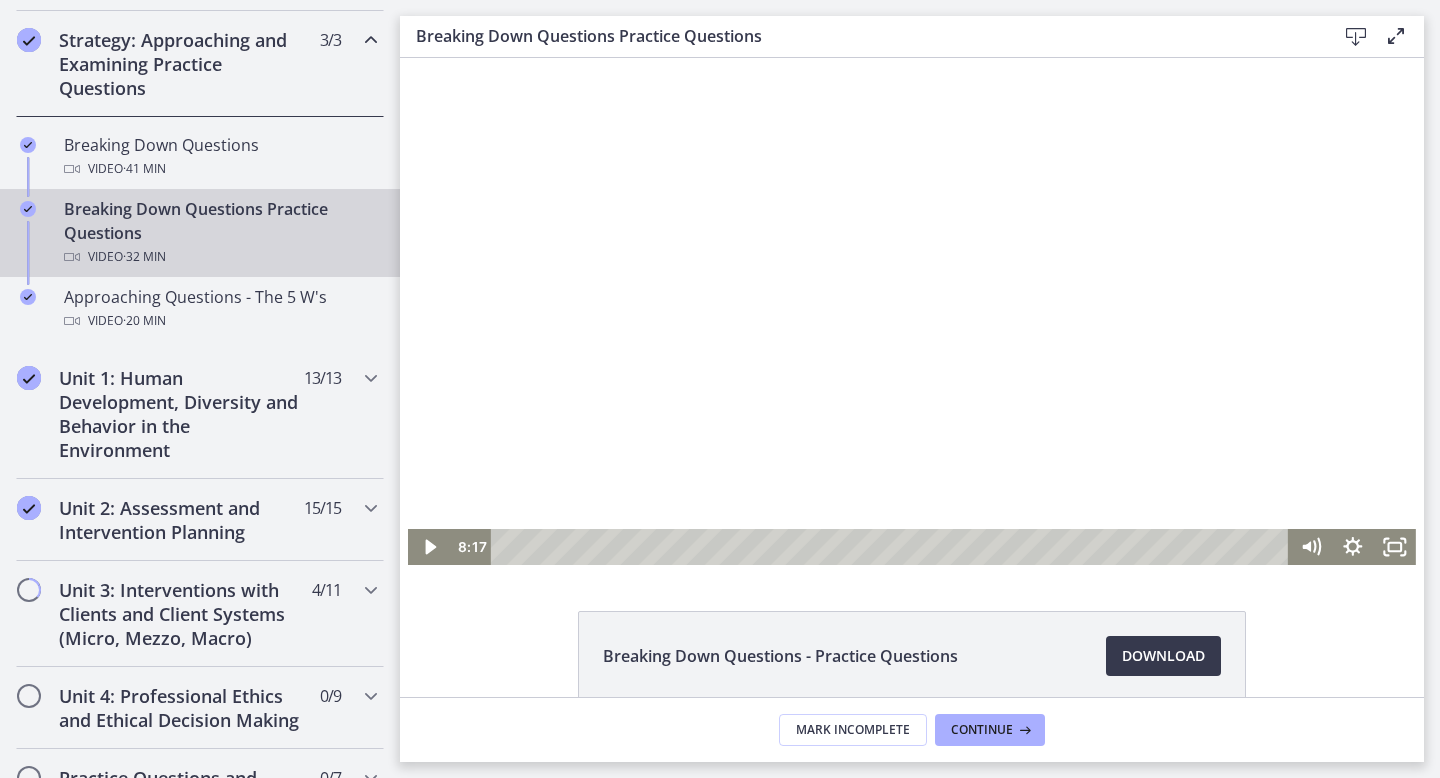 click at bounding box center (912, 311) 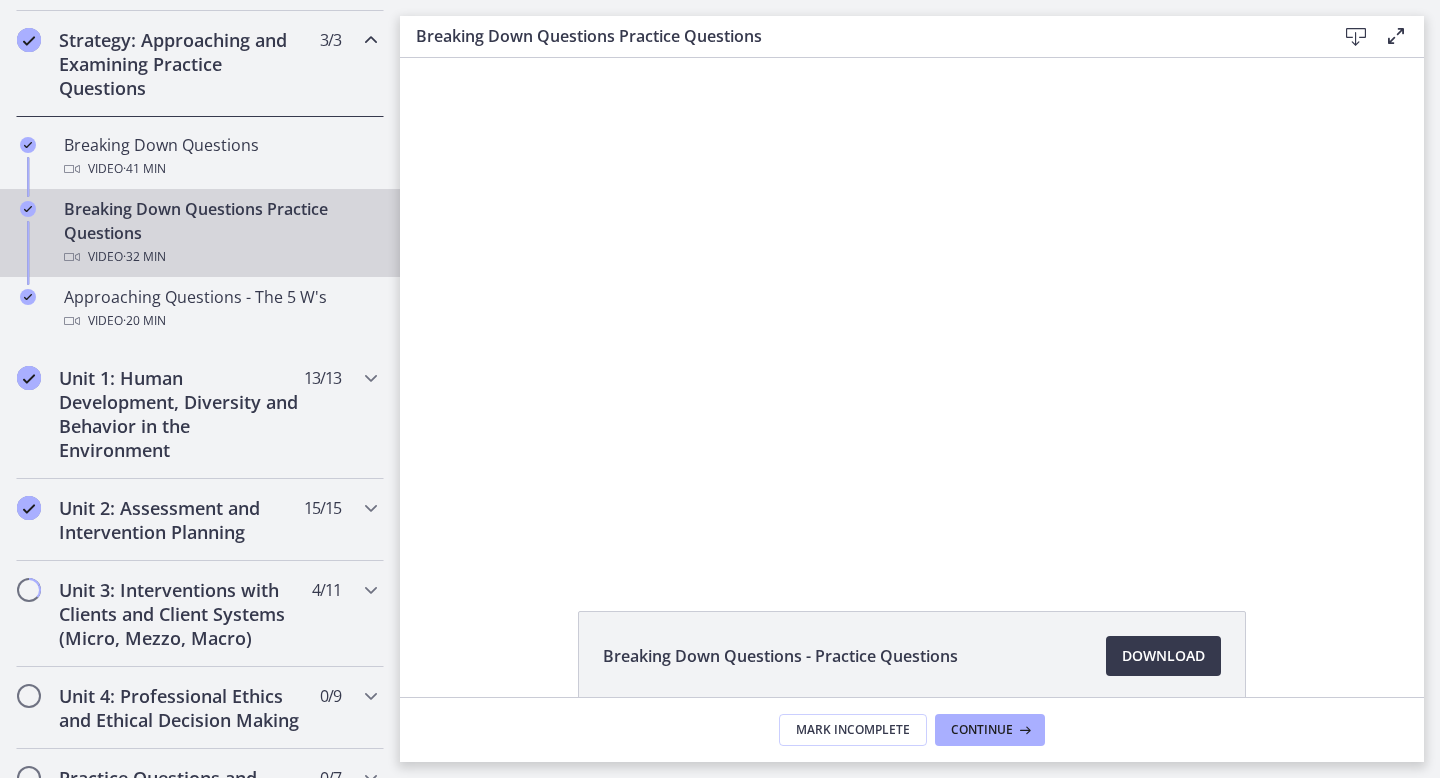 click on "Video
·  32 min" at bounding box center [220, 257] 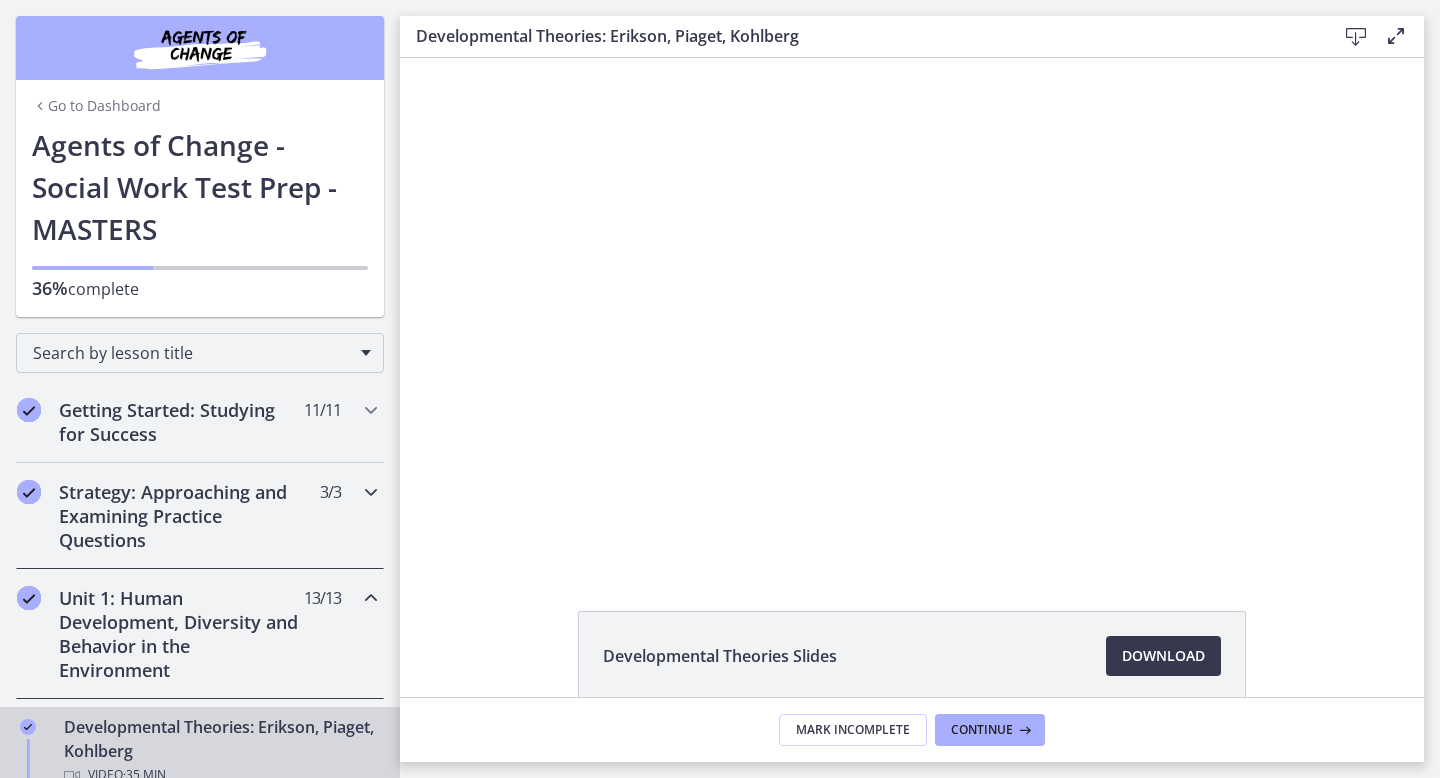 scroll, scrollTop: 0, scrollLeft: 0, axis: both 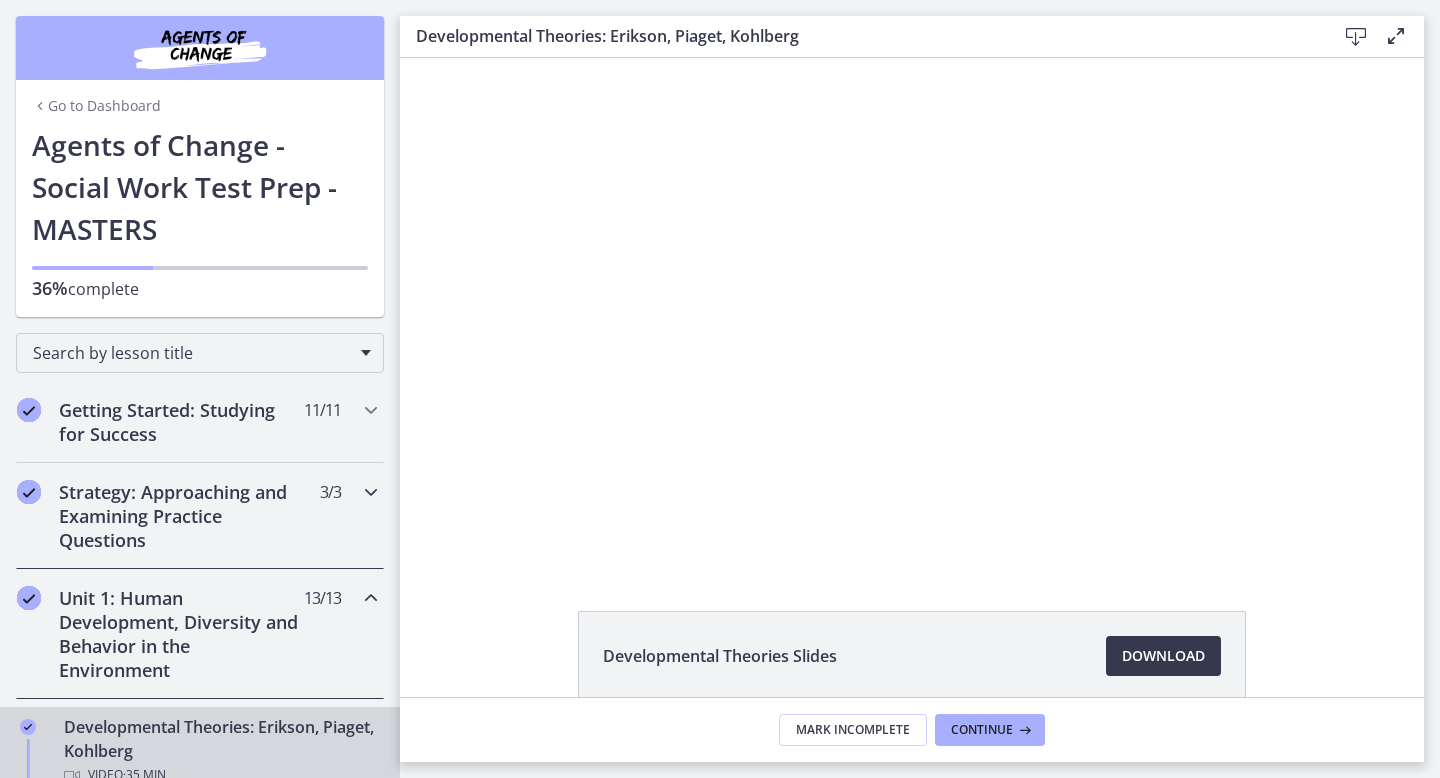 click on "Strategy: Approaching and Examining Practice Questions" at bounding box center (181, 516) 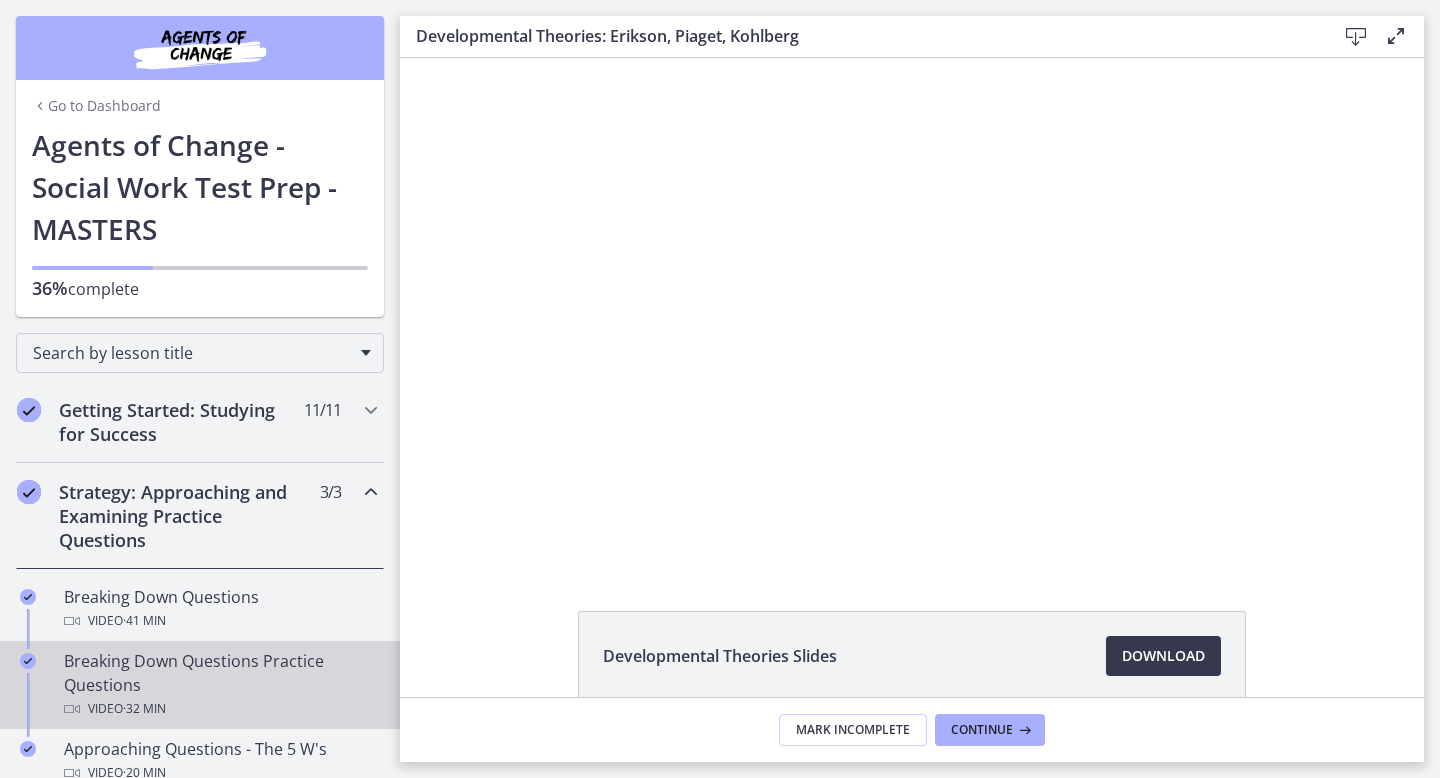 click on "Breaking Down Questions Practice Questions
Video
·  32 min" at bounding box center (220, 685) 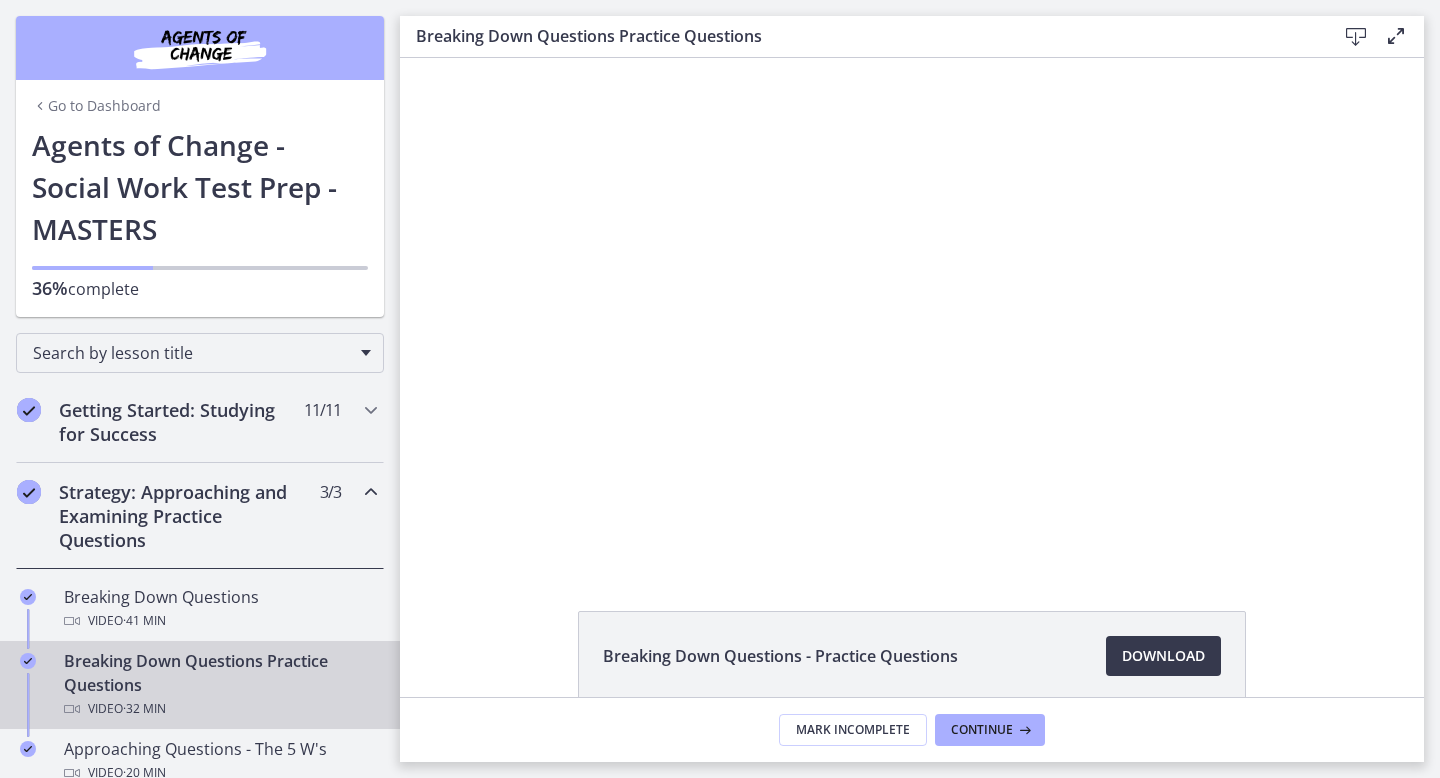 scroll, scrollTop: 0, scrollLeft: 0, axis: both 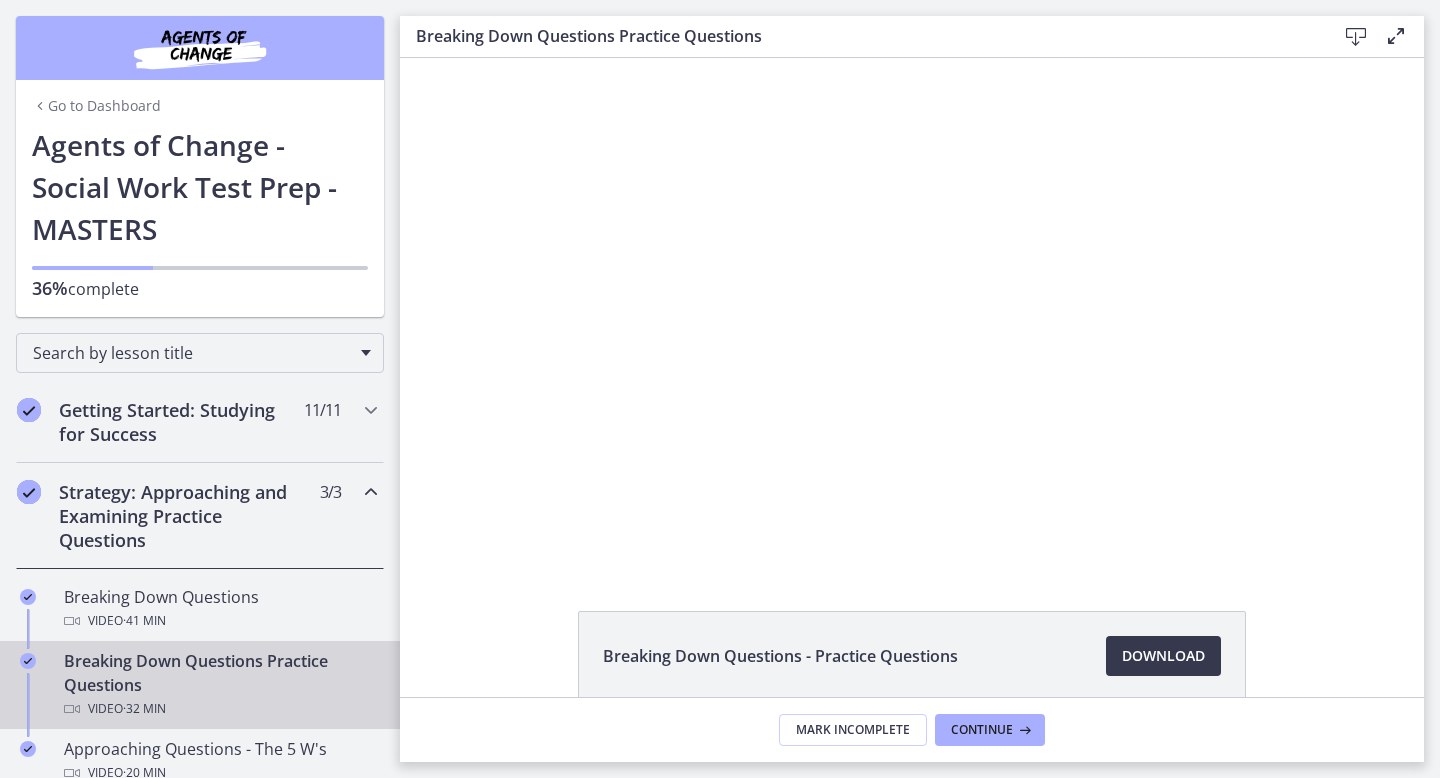 click on "Breaking Down Questions - Practice Questions
Download
Opens in a new window" at bounding box center (912, 704) 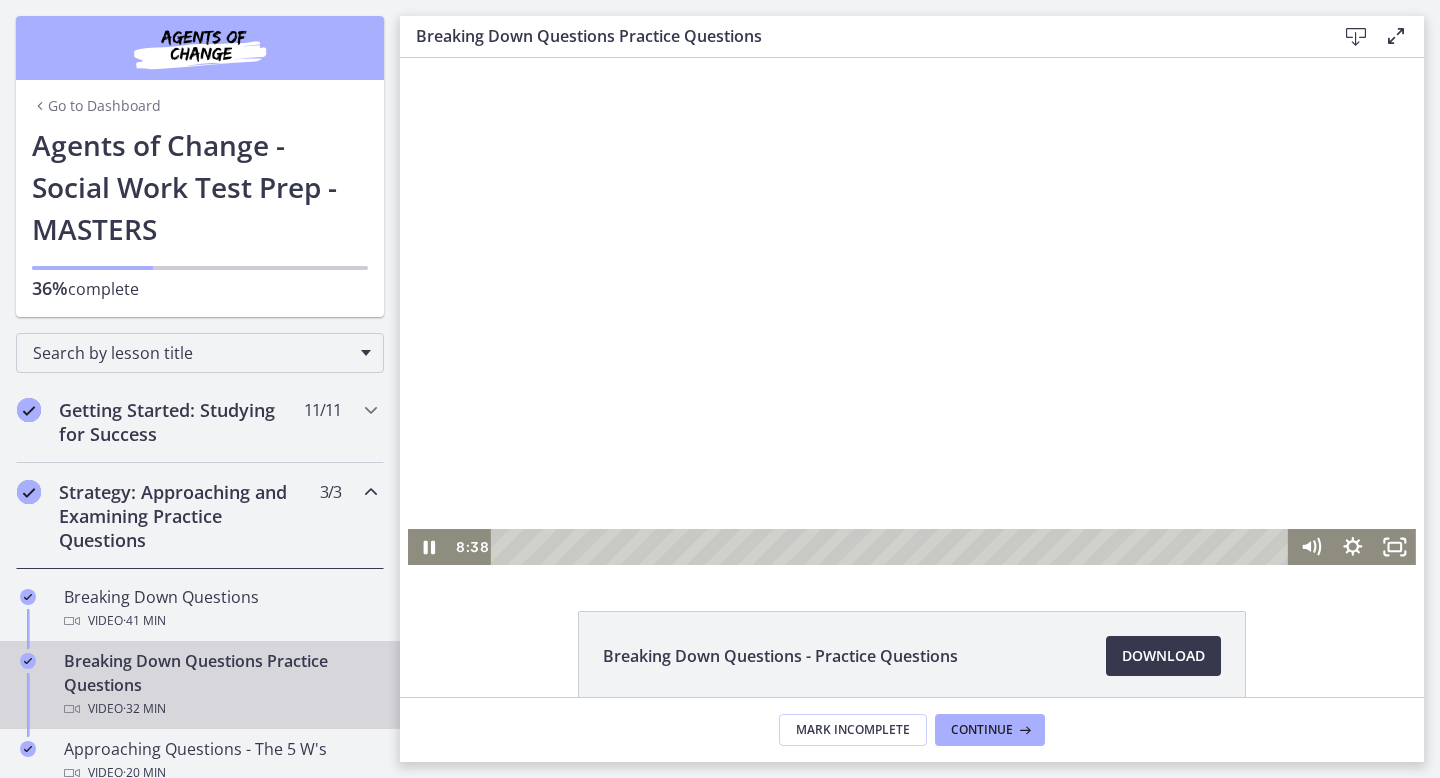 click at bounding box center (912, 311) 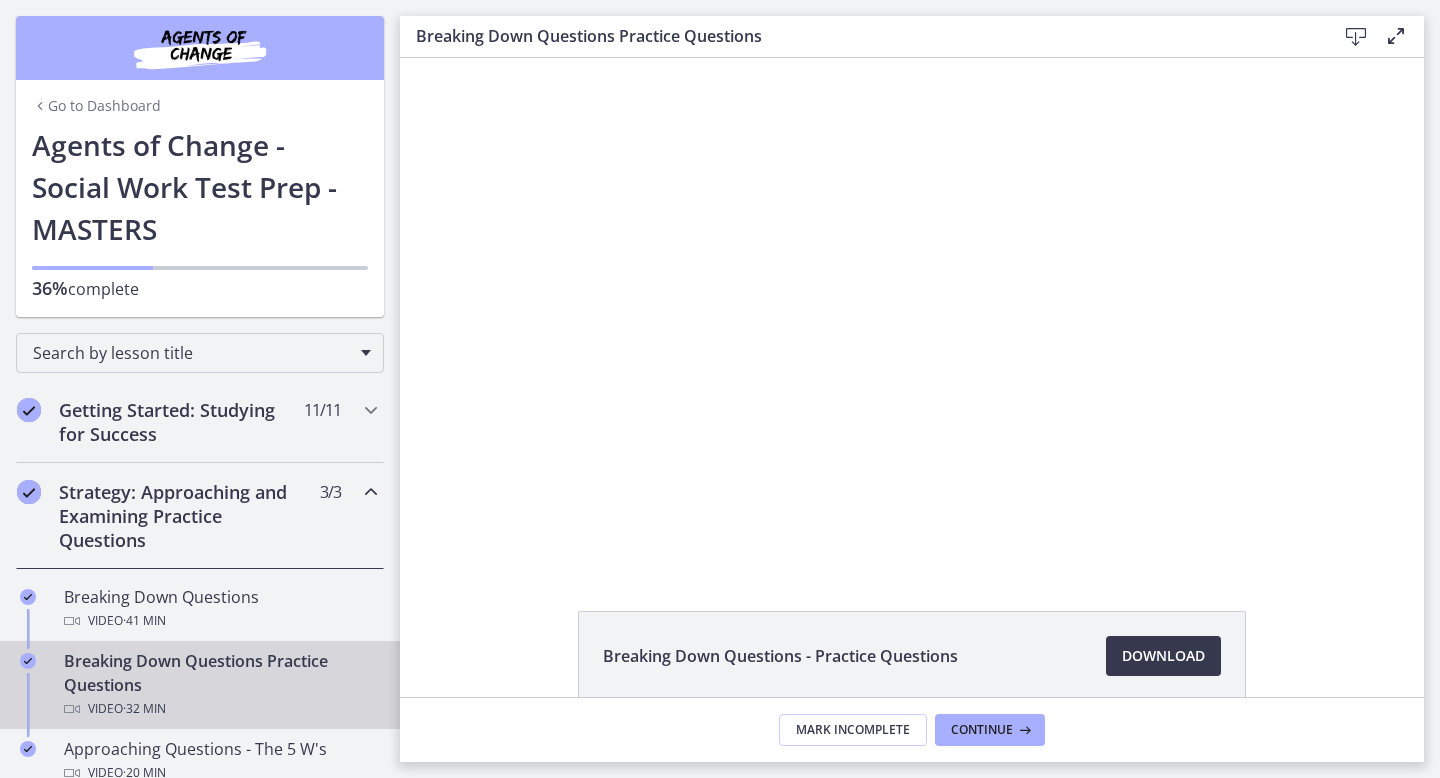 click at bounding box center [912, 311] 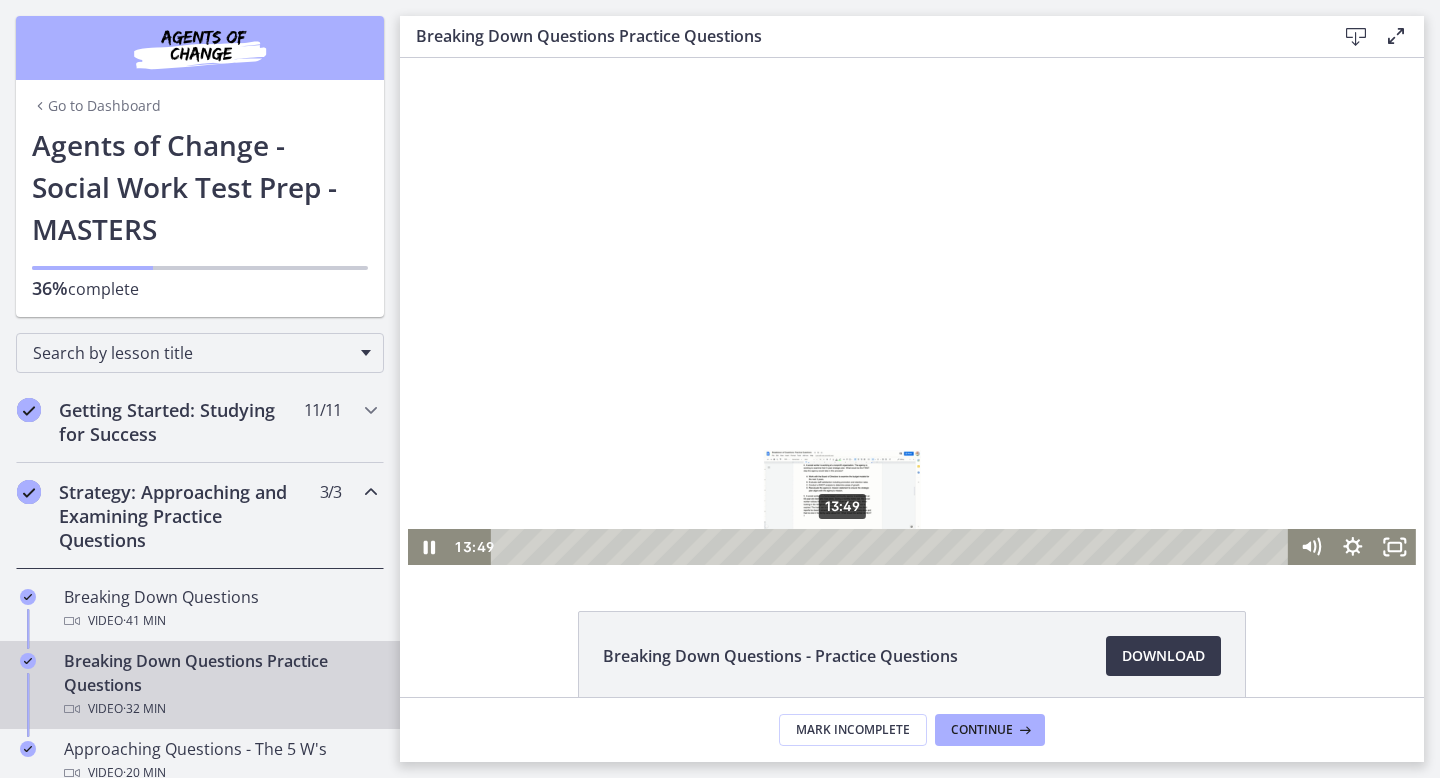 click on "13:49" at bounding box center [892, 547] 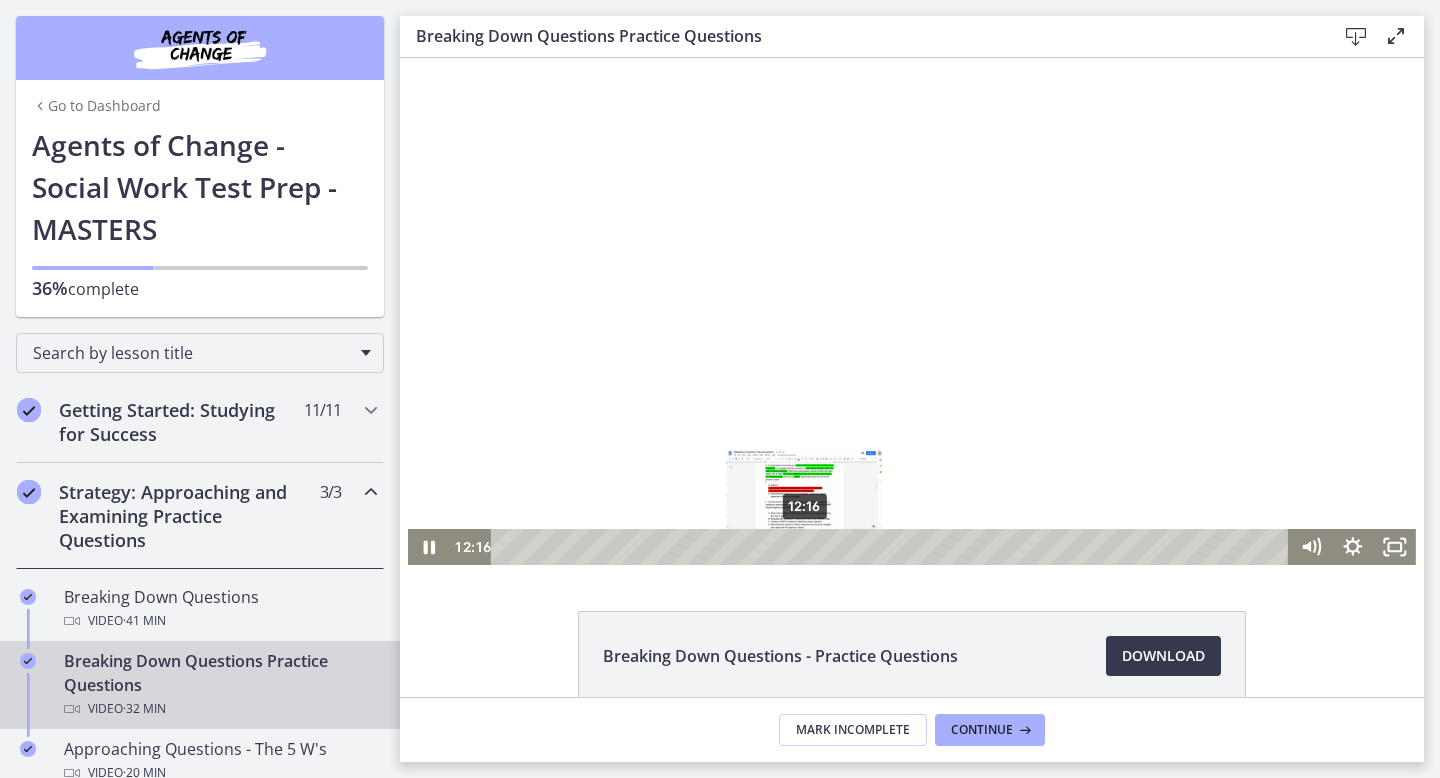 click on "12:16" at bounding box center (892, 547) 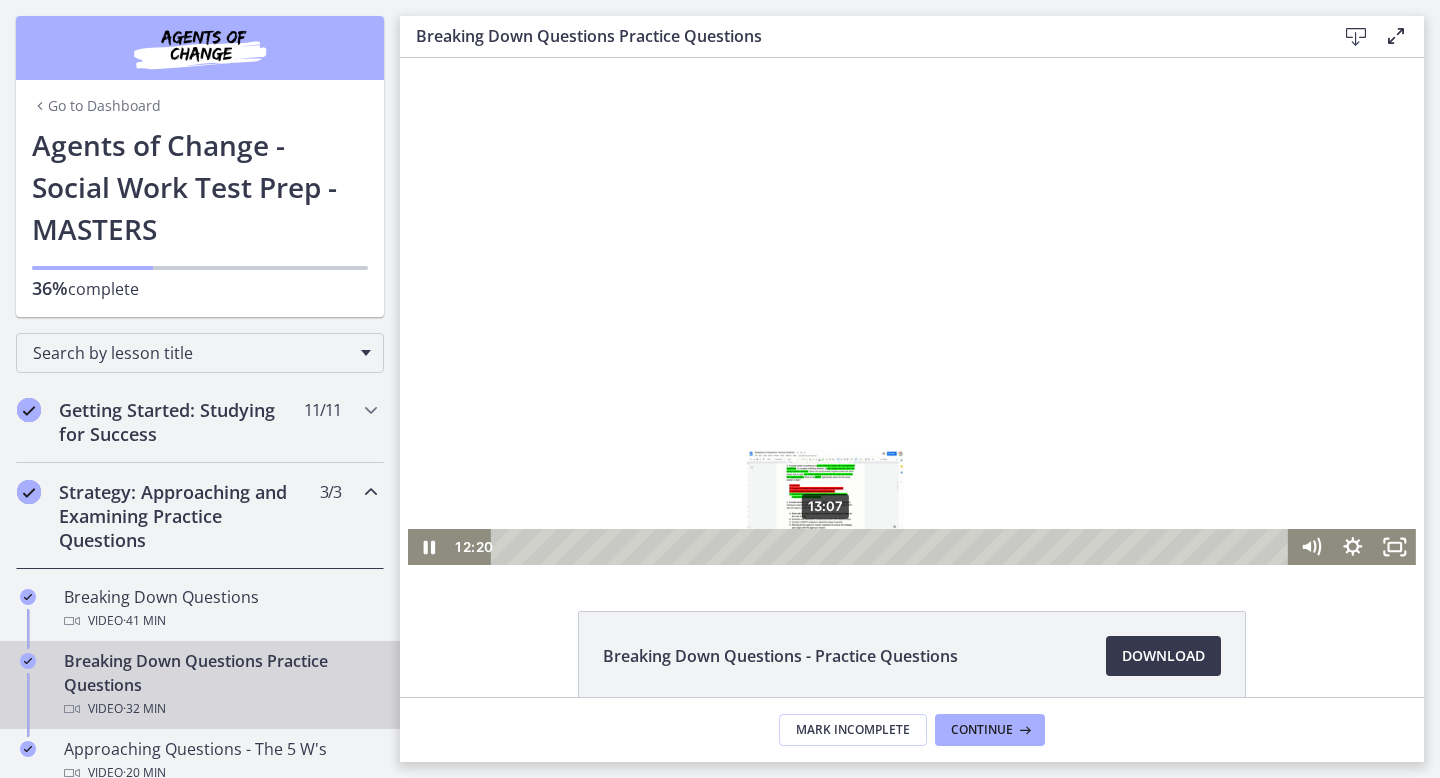 click on "13:07" at bounding box center [892, 547] 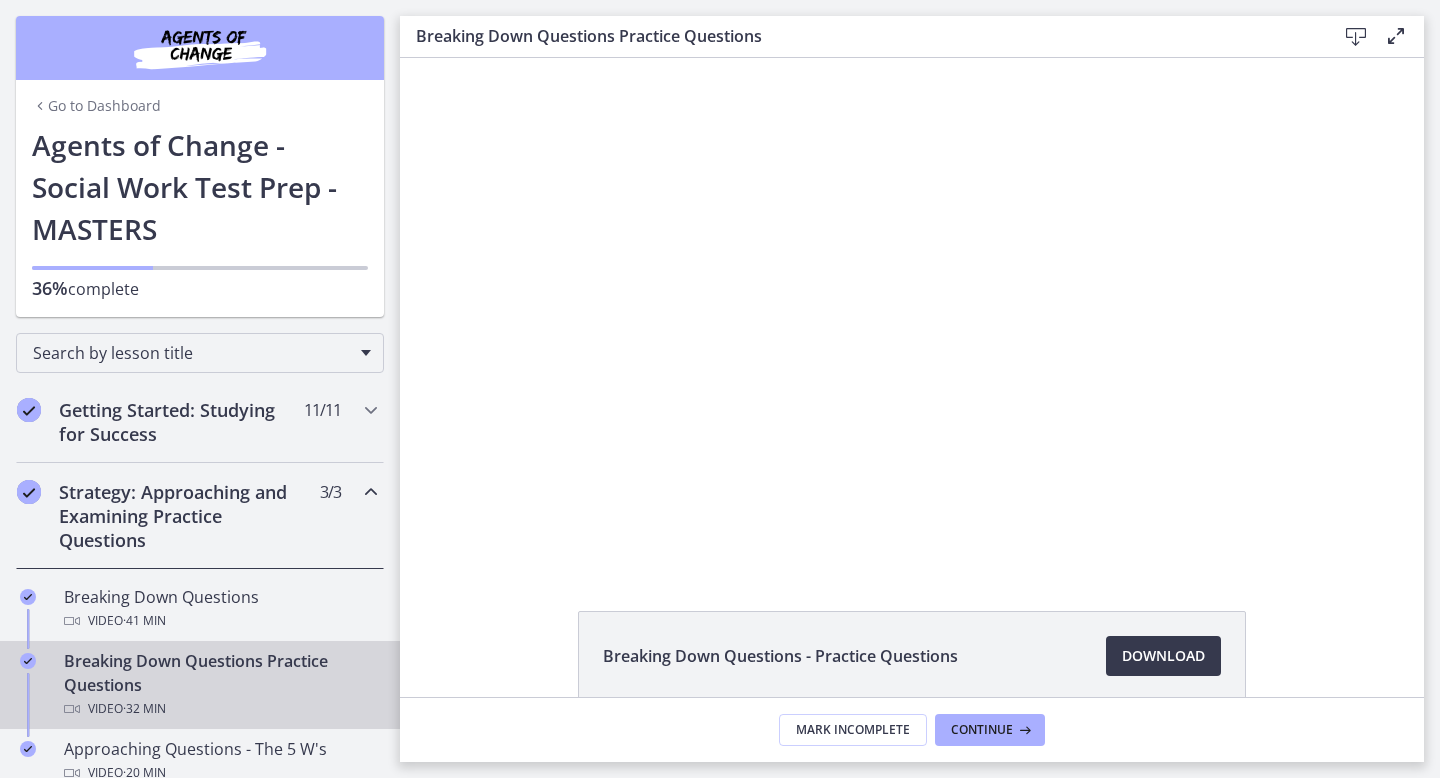 click at bounding box center (912, 311) 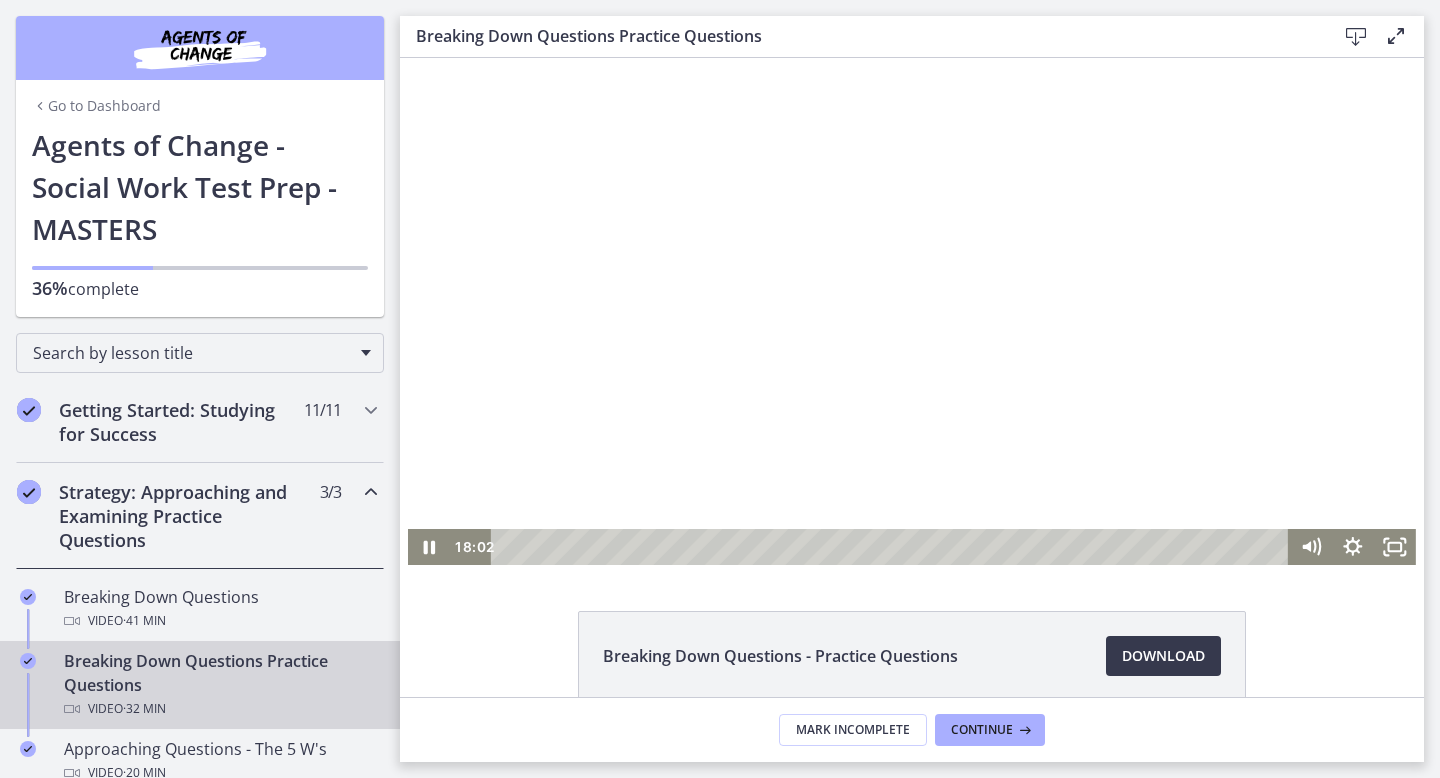 click at bounding box center (912, 311) 